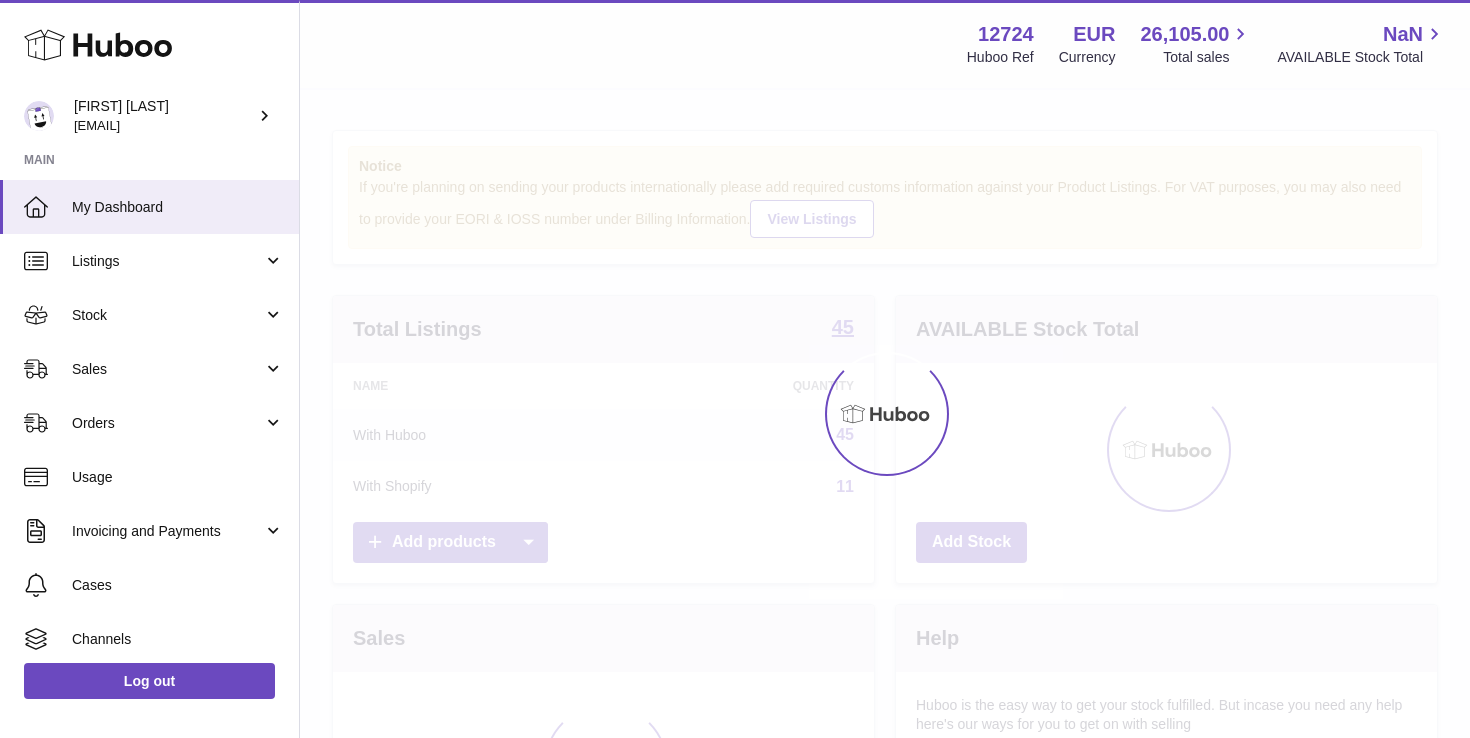 scroll, scrollTop: 0, scrollLeft: 0, axis: both 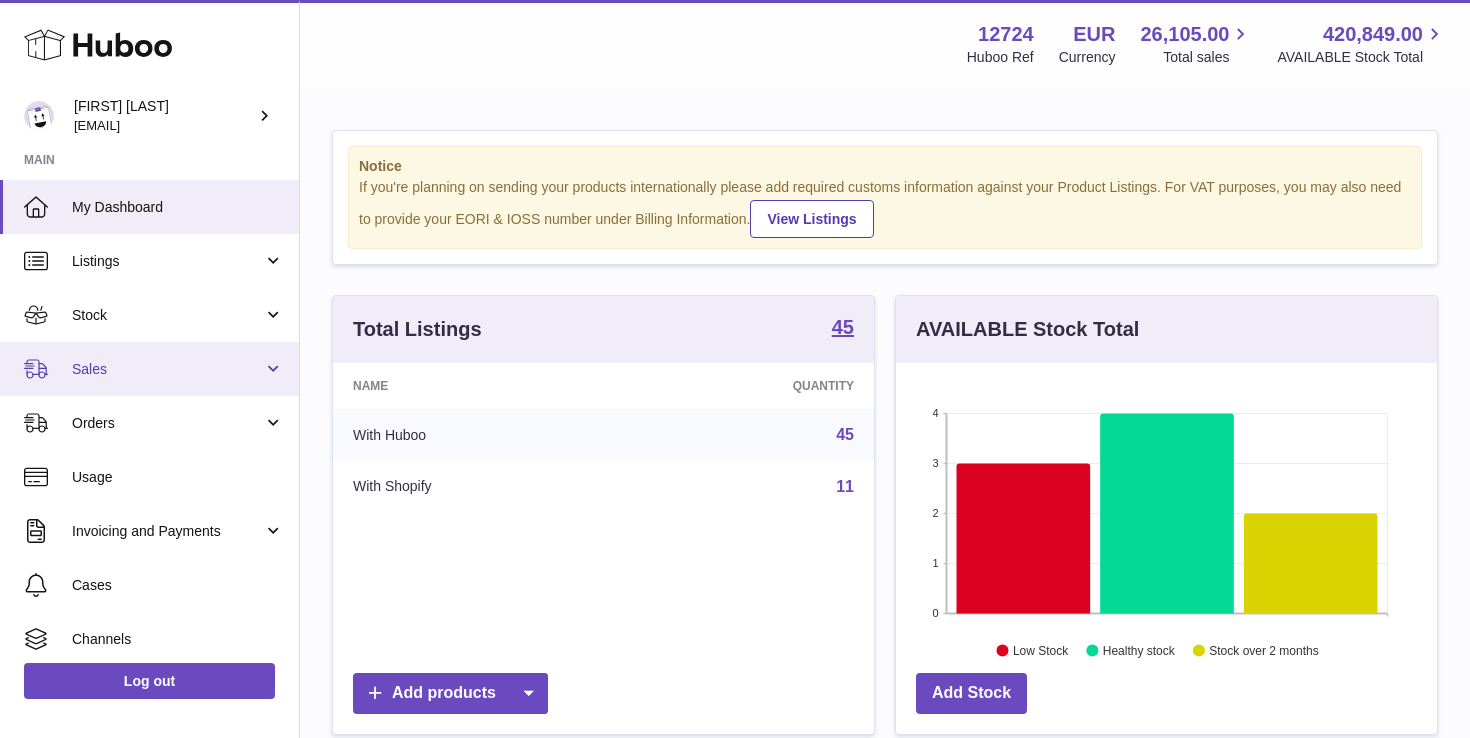 click on "Sales" at bounding box center (167, 369) 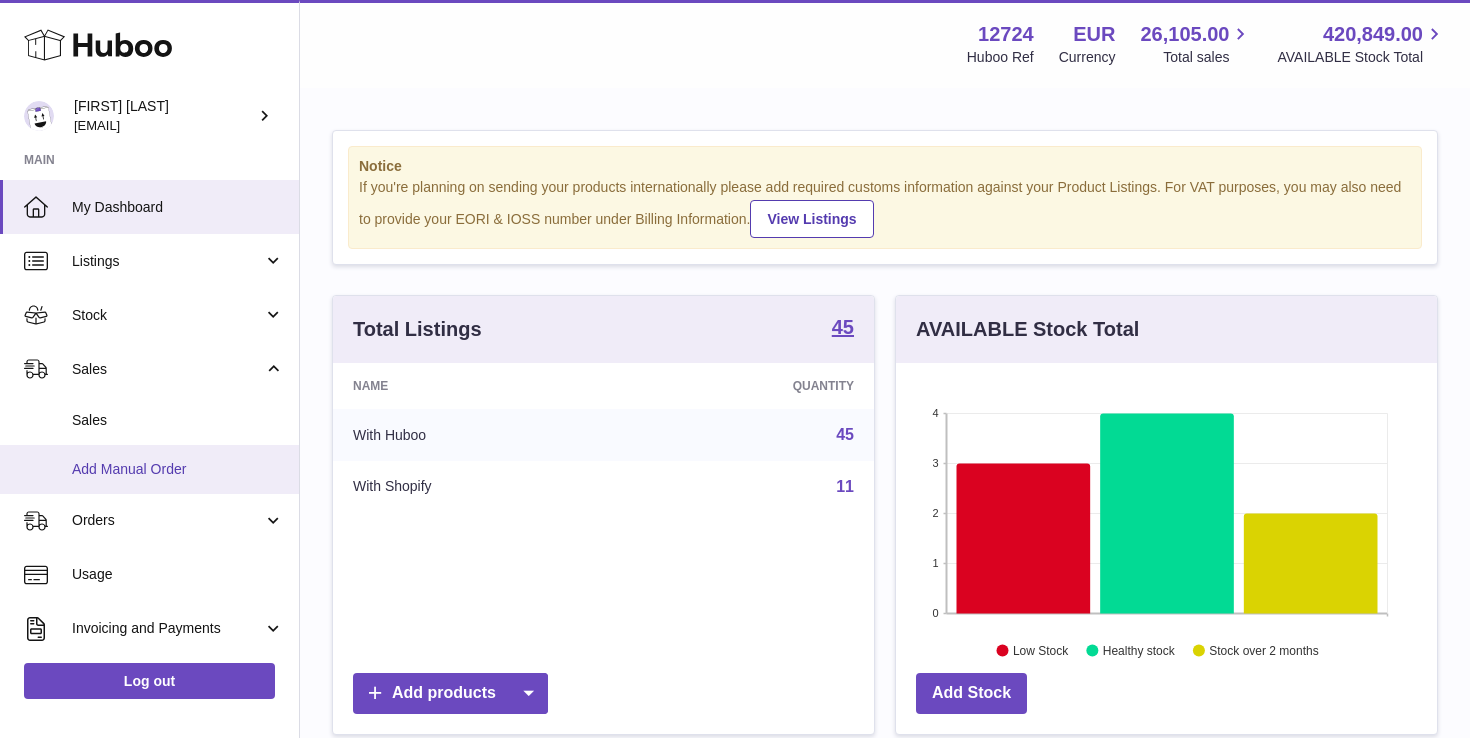 click on "Add Manual Order" at bounding box center [178, 469] 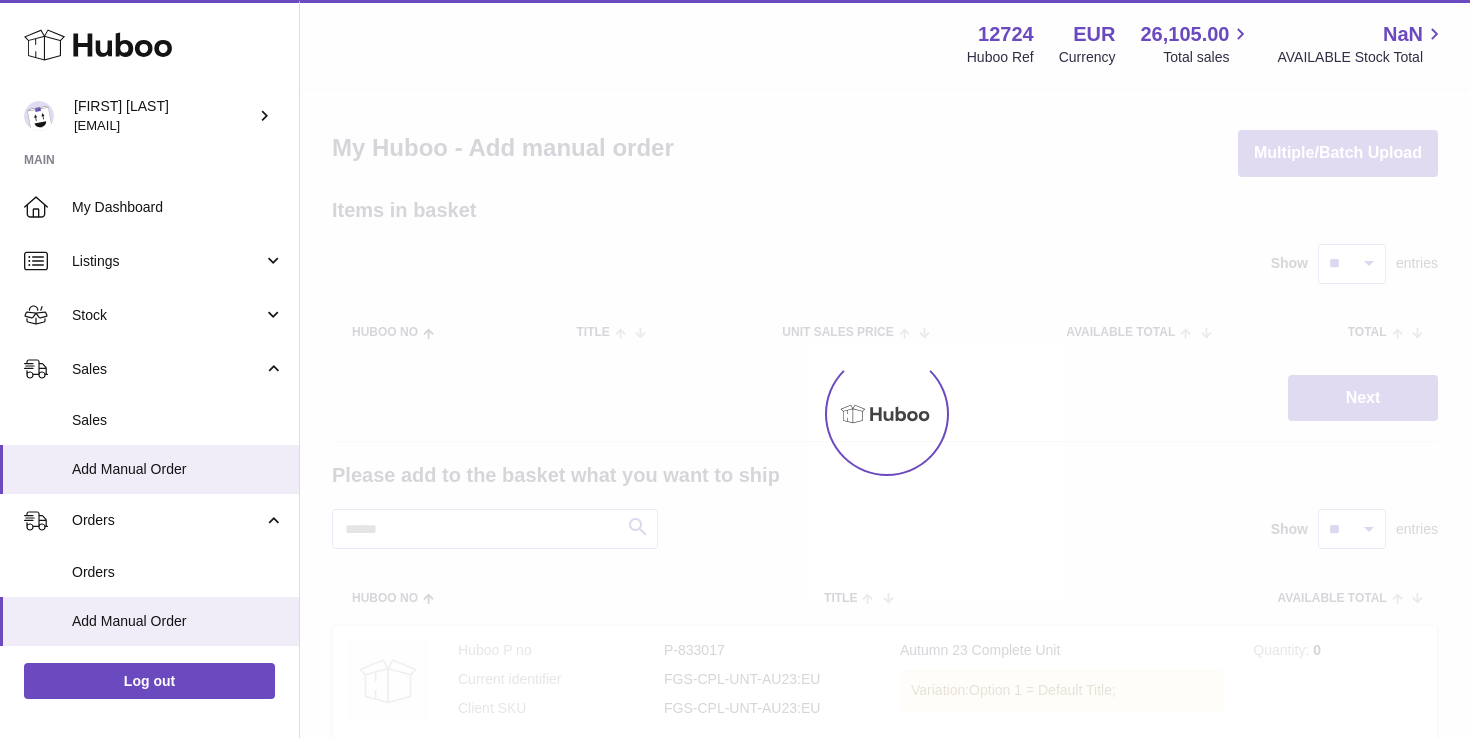 scroll, scrollTop: 0, scrollLeft: 0, axis: both 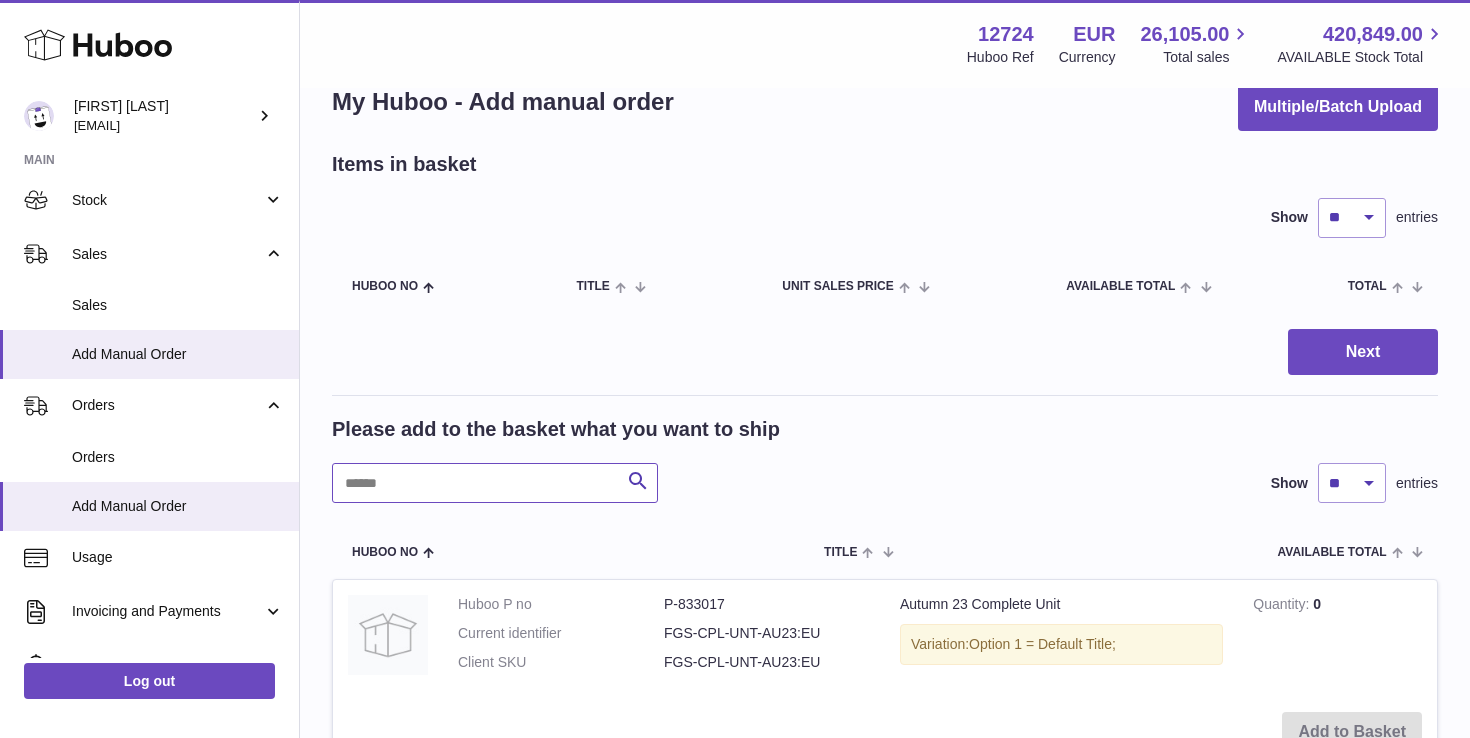 click at bounding box center [495, 483] 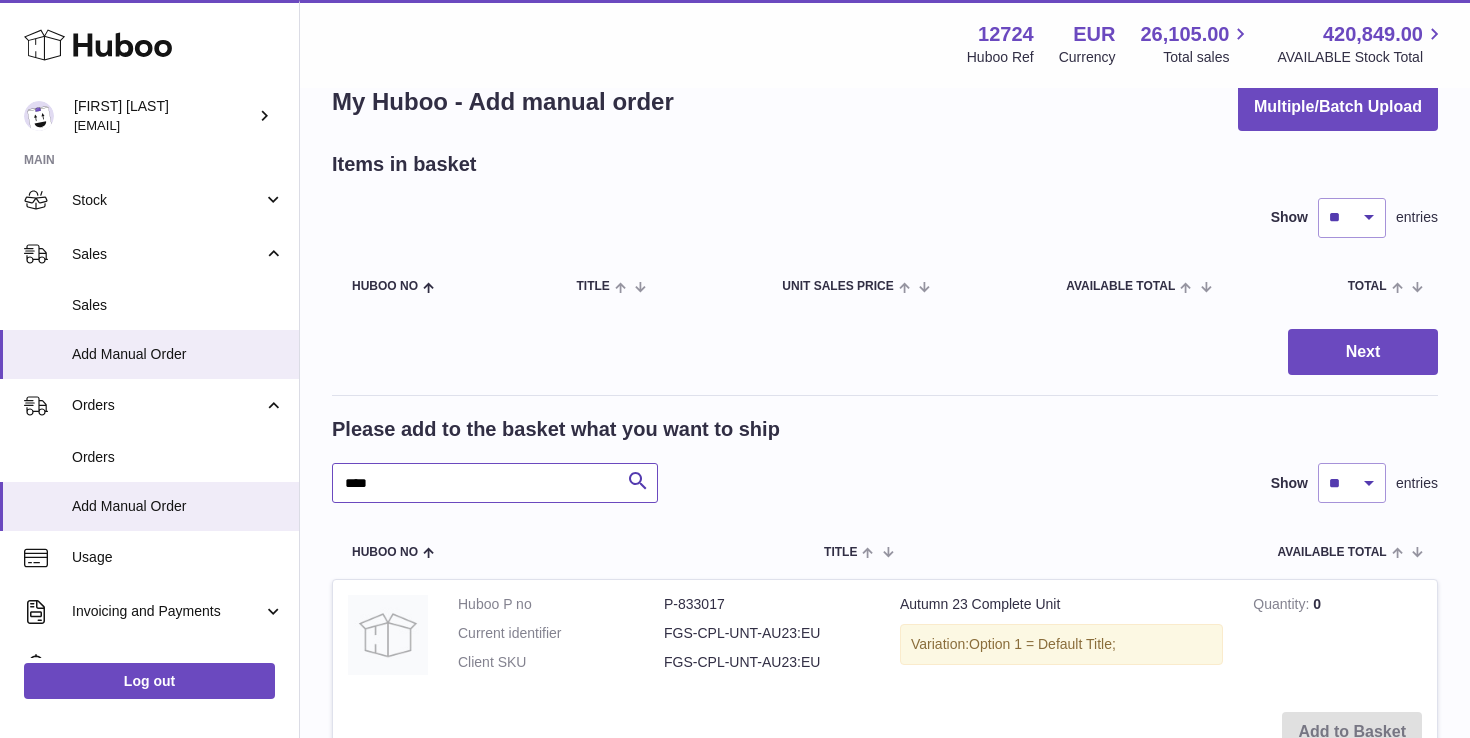 type on "****" 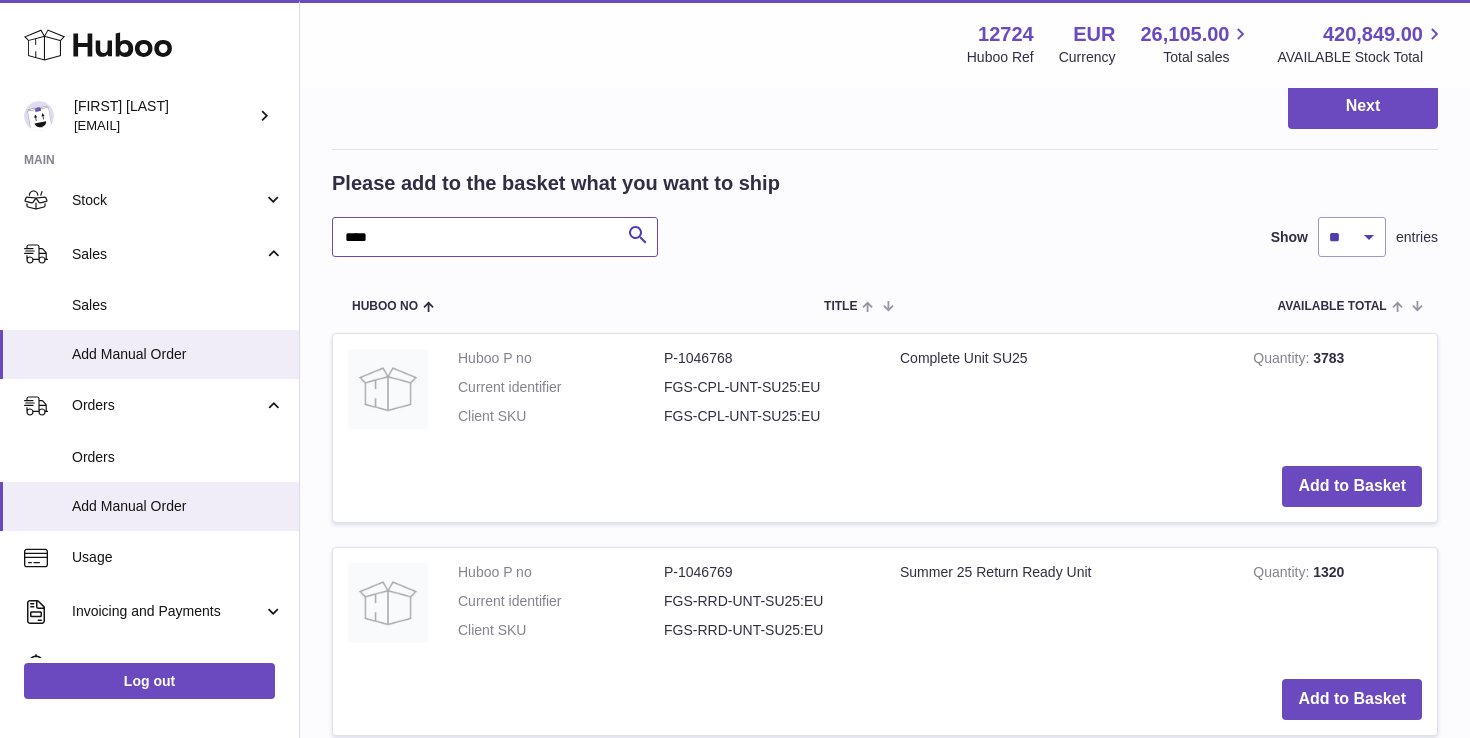 scroll, scrollTop: 417, scrollLeft: 0, axis: vertical 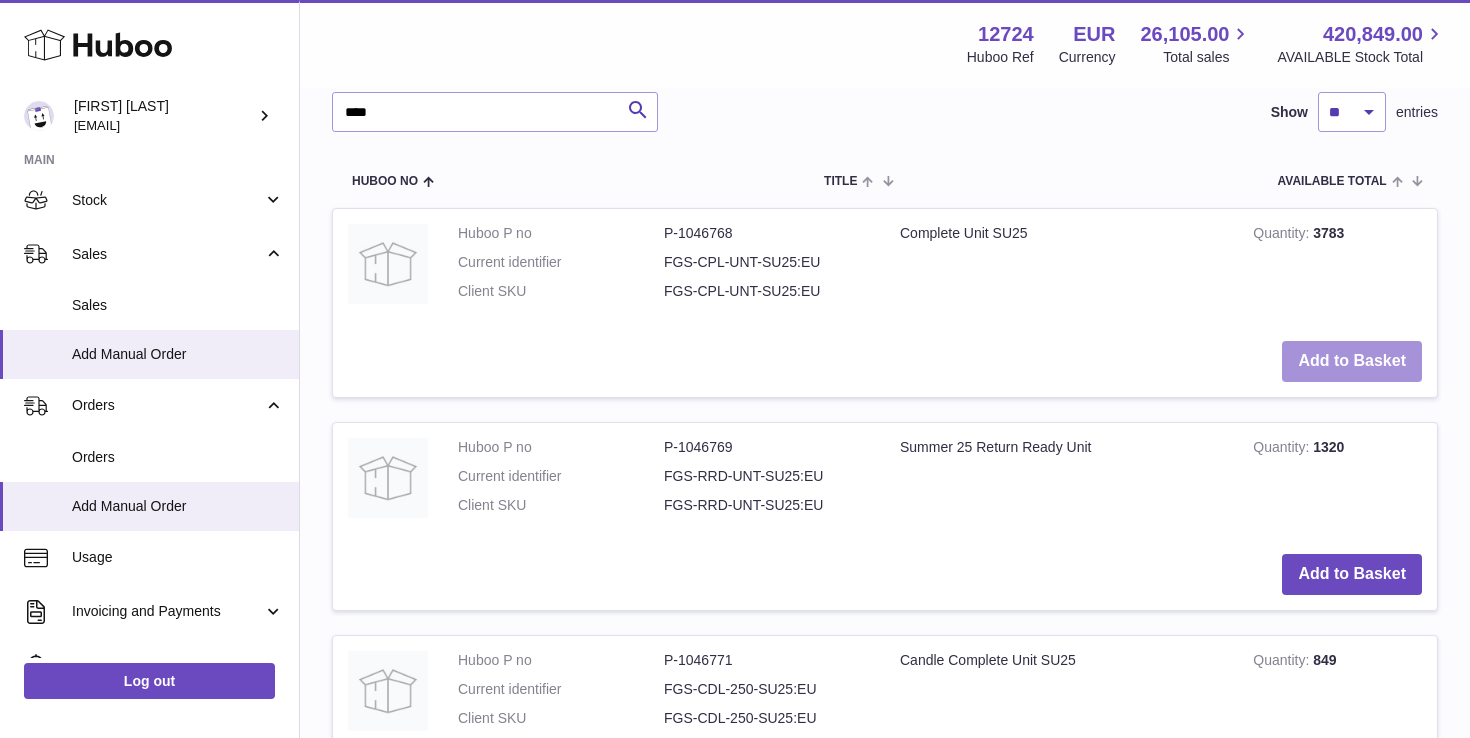 click on "Add to Basket" at bounding box center (1352, 361) 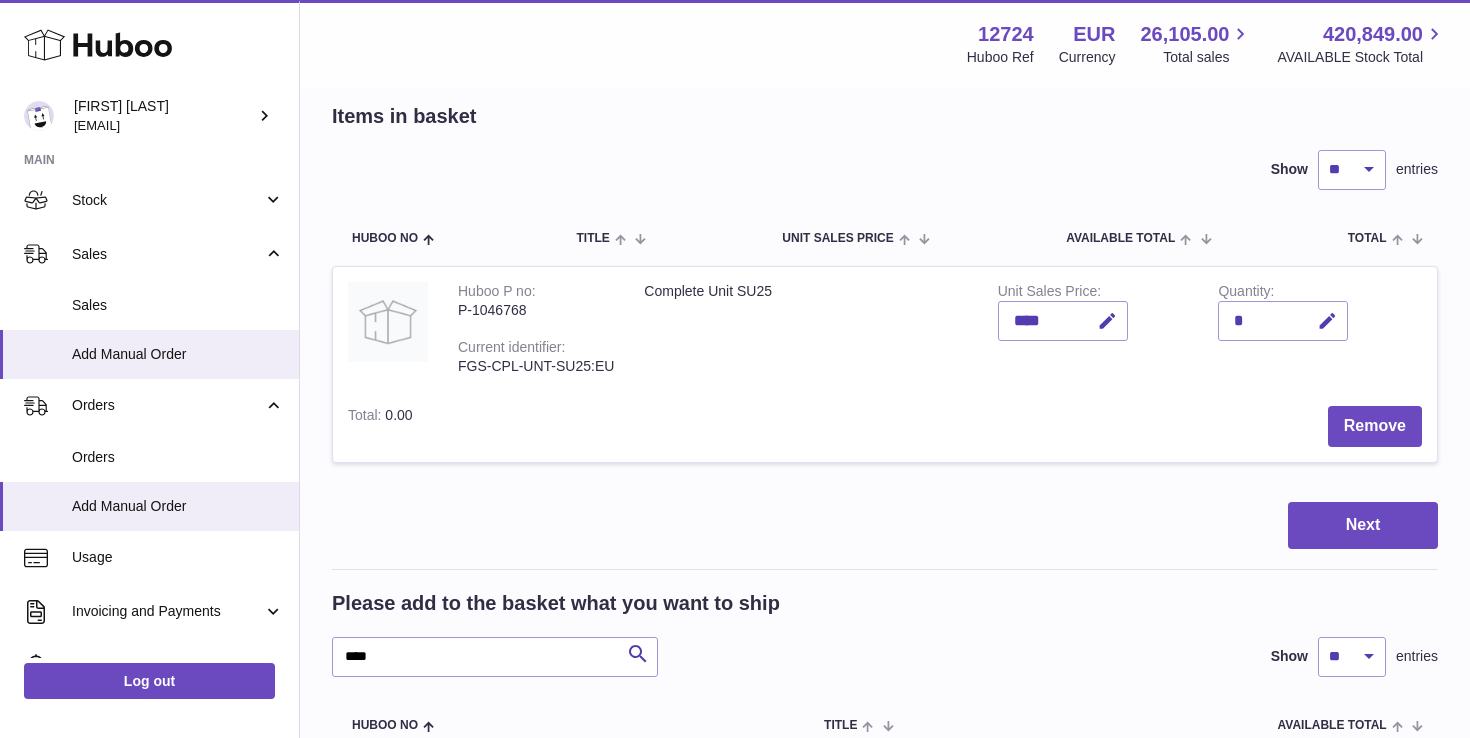 scroll, scrollTop: 6, scrollLeft: 0, axis: vertical 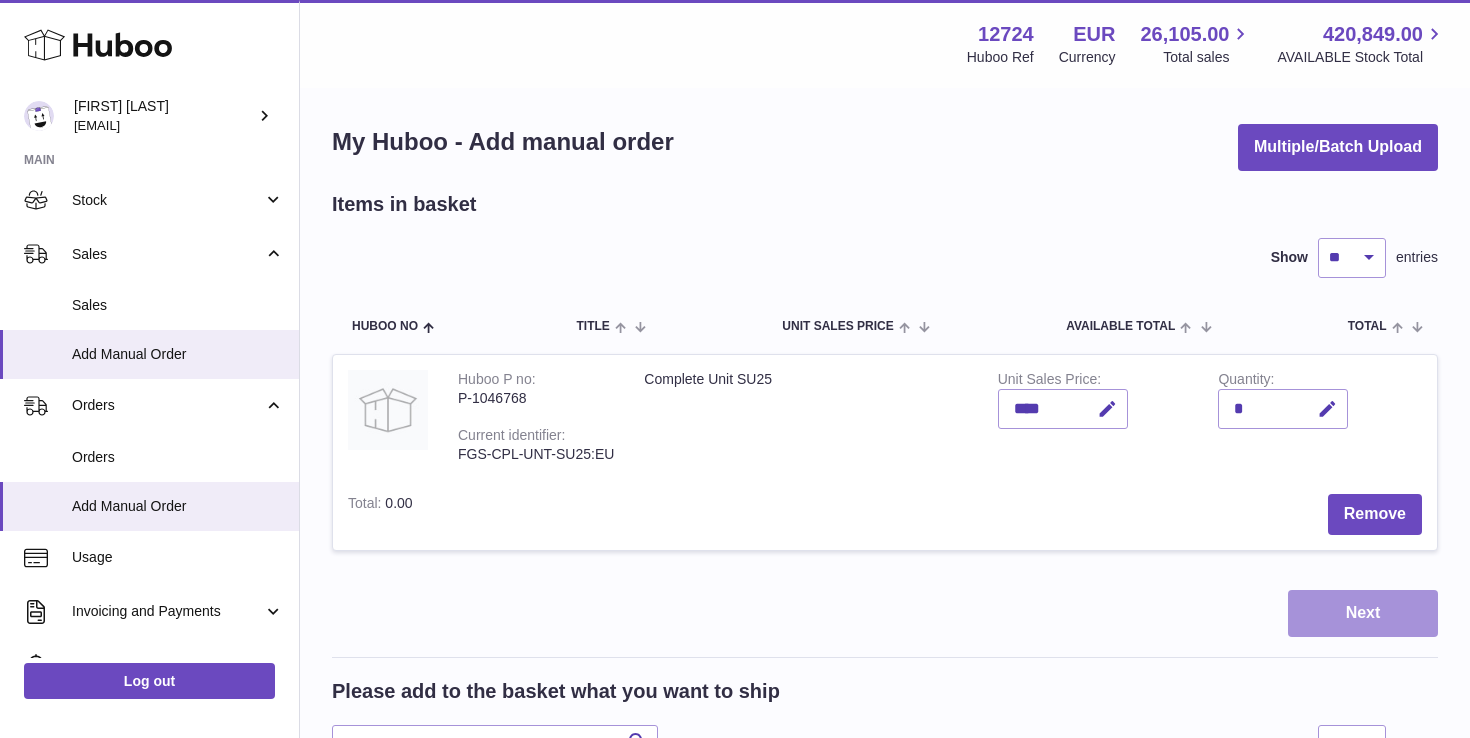 click on "Next" at bounding box center [1363, 613] 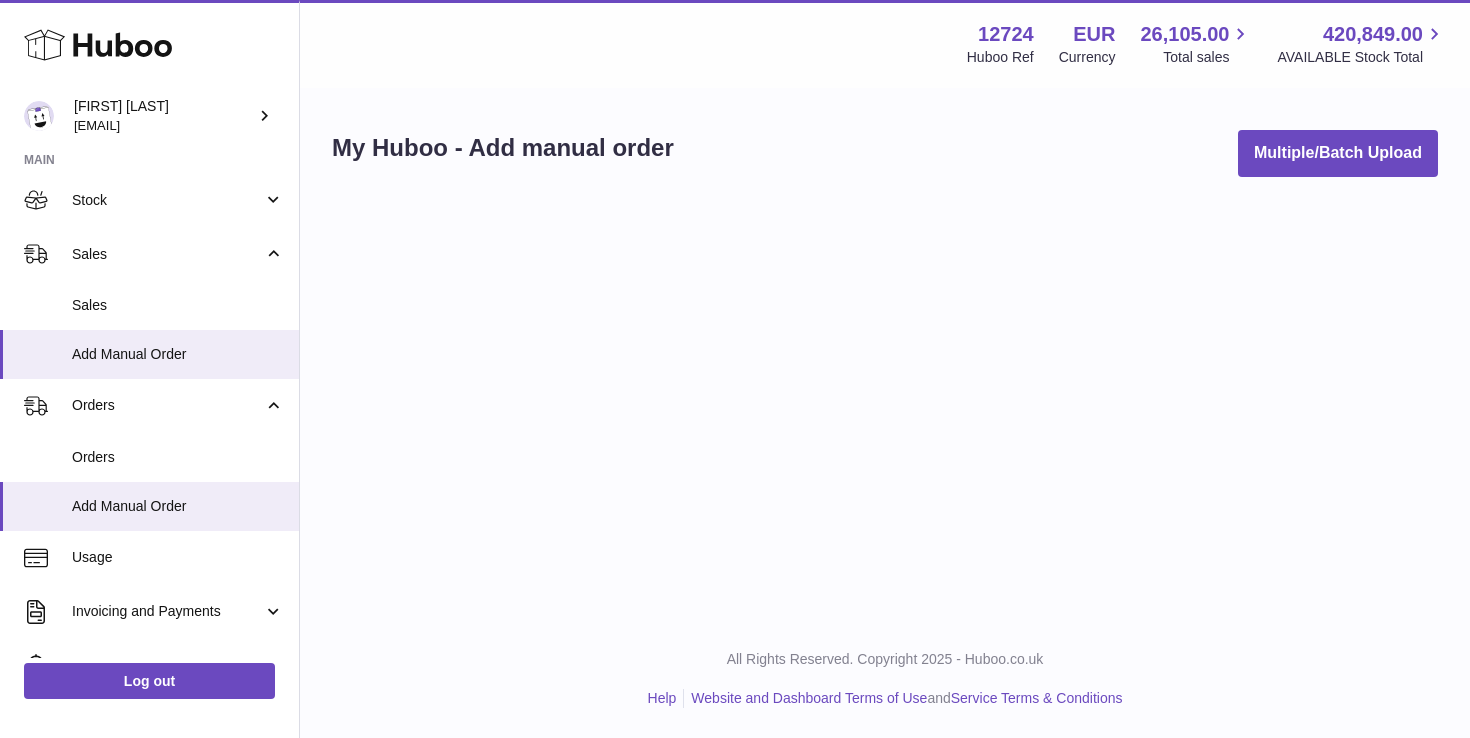 scroll, scrollTop: 0, scrollLeft: 0, axis: both 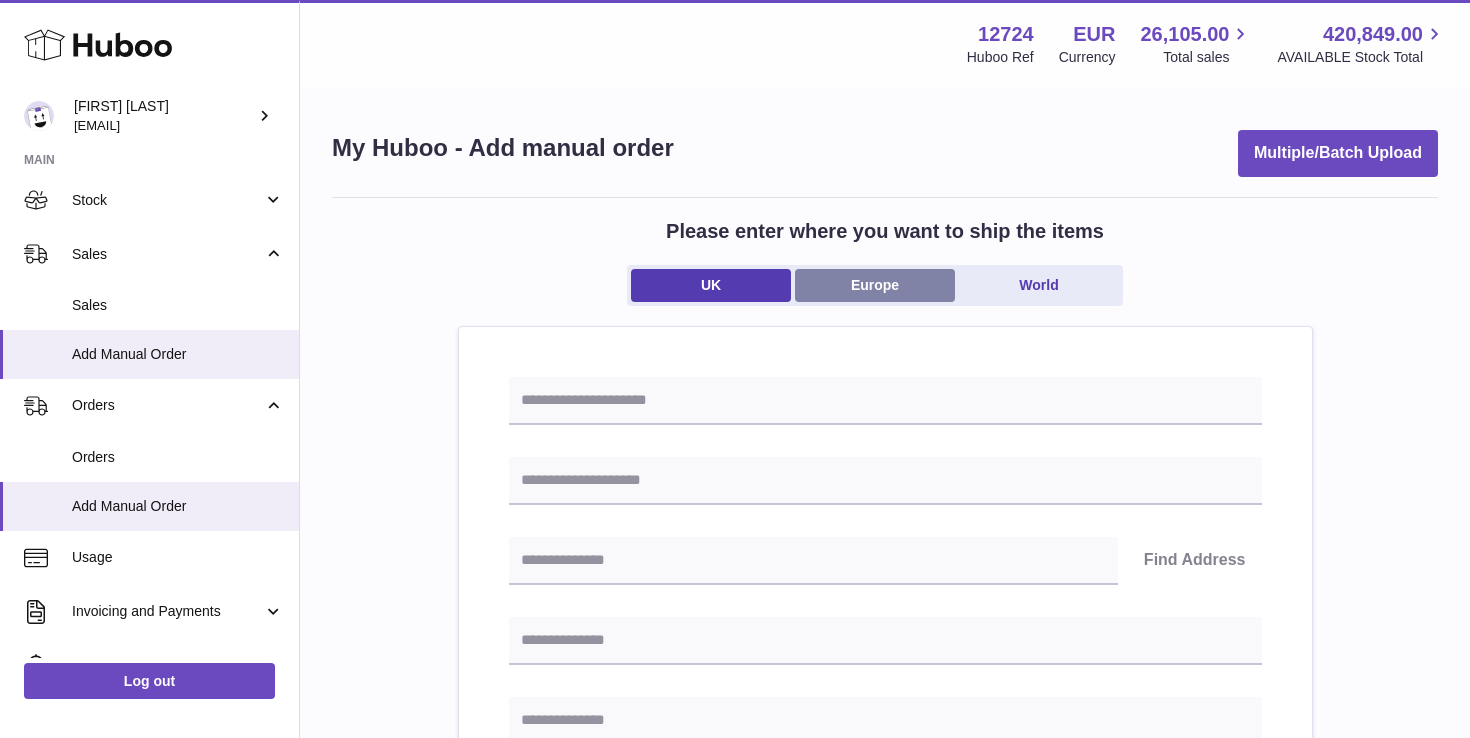 click on "Europe" at bounding box center (875, 285) 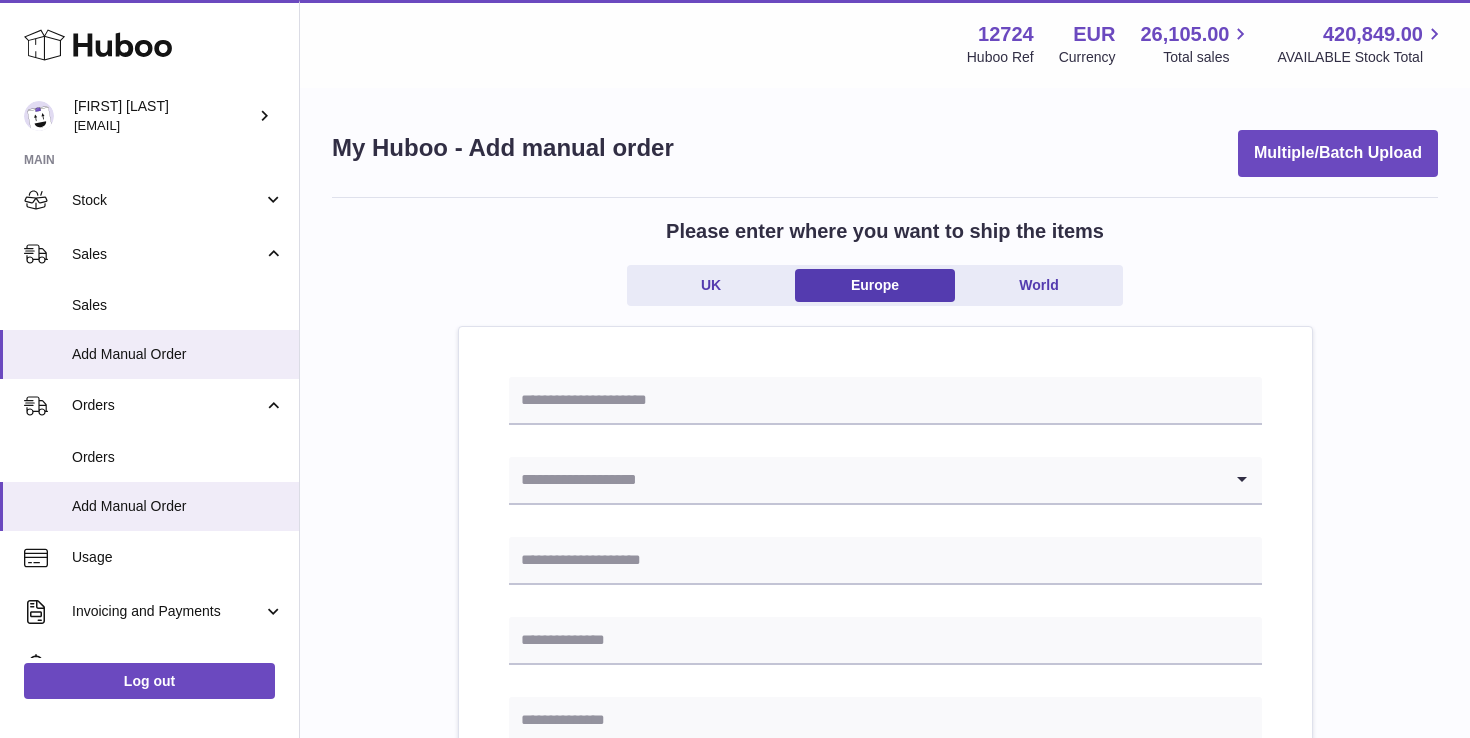 click on "Loading...
Please enter how you want to ship             Loading...
You require an order to be fulfilled which is going directly to another business or retailer rather than directly to a consumer. Please ensure you have contacted our customer service department for further information relating to any associated costs and (order completion) timescales, before proceeding.
Optional extra fields             Loading...       This will appear on the packing slip. e.g. 'Please contact us through Amazon'
B2C
Loading..." at bounding box center [885, 945] 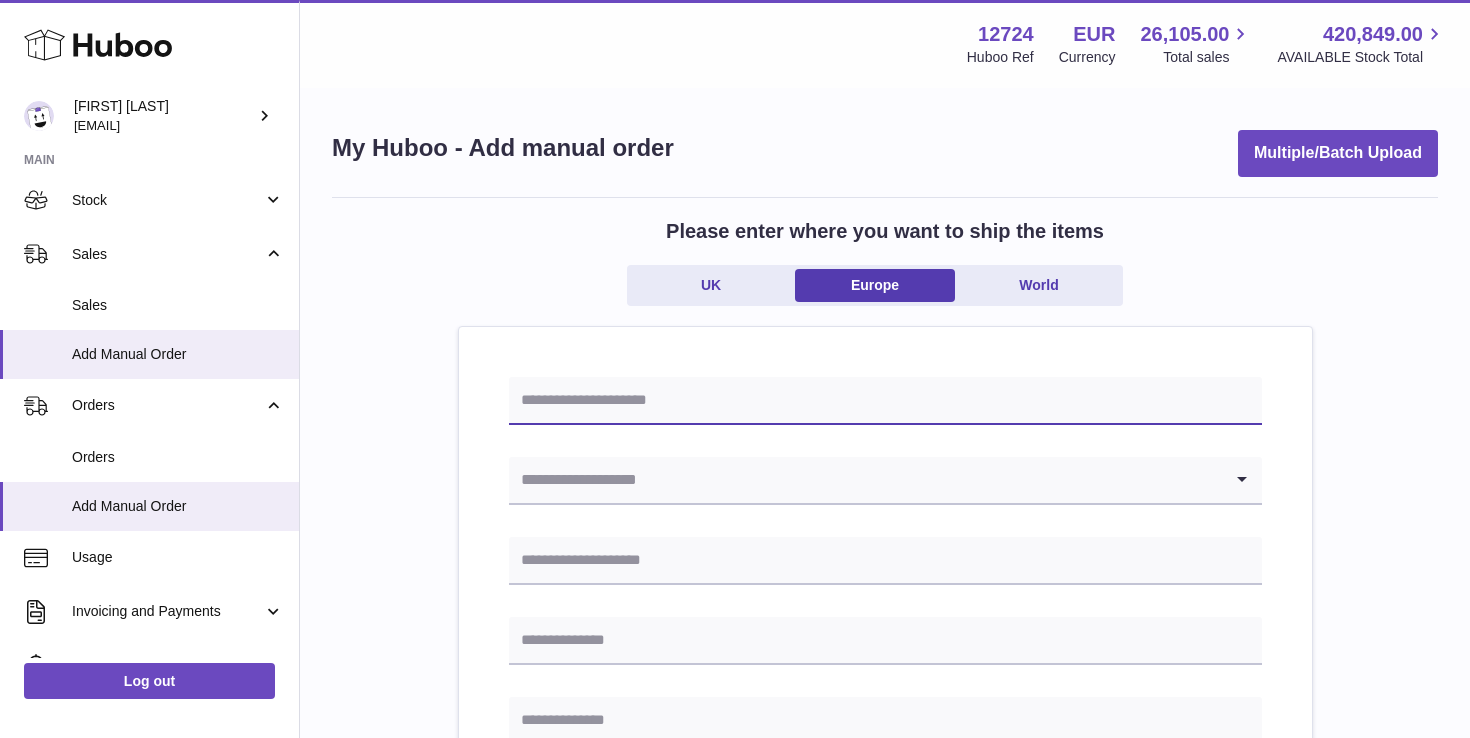 click at bounding box center [885, 401] 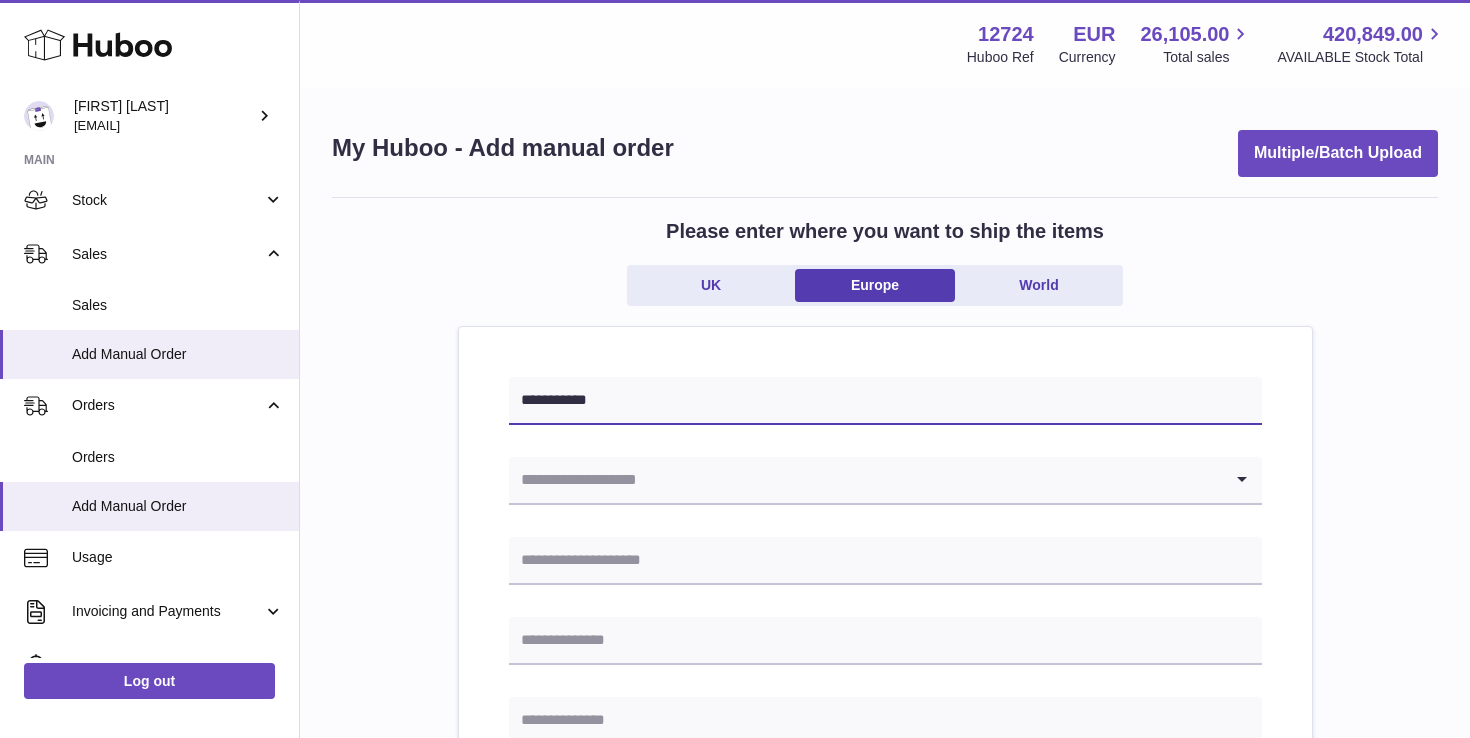 type on "**********" 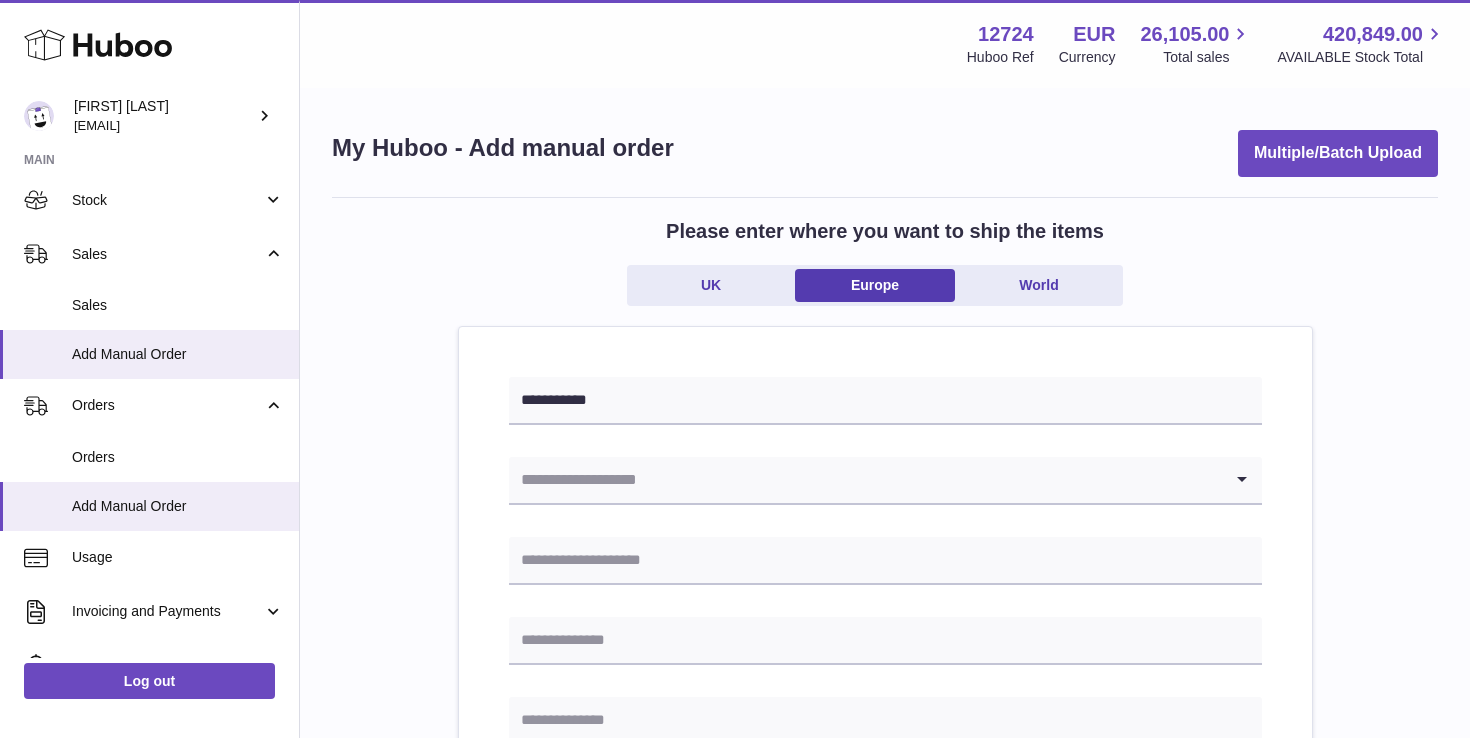 click at bounding box center [865, 480] 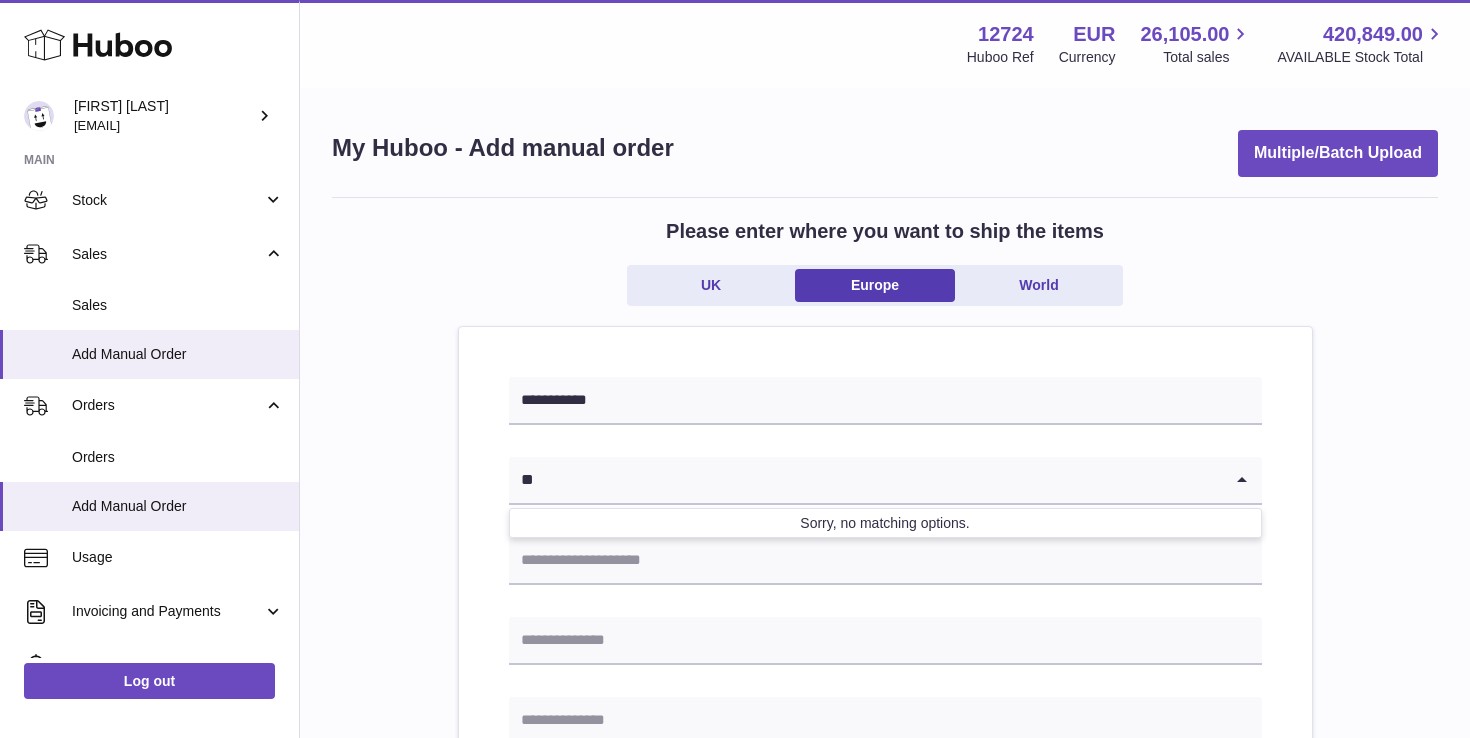 type on "*" 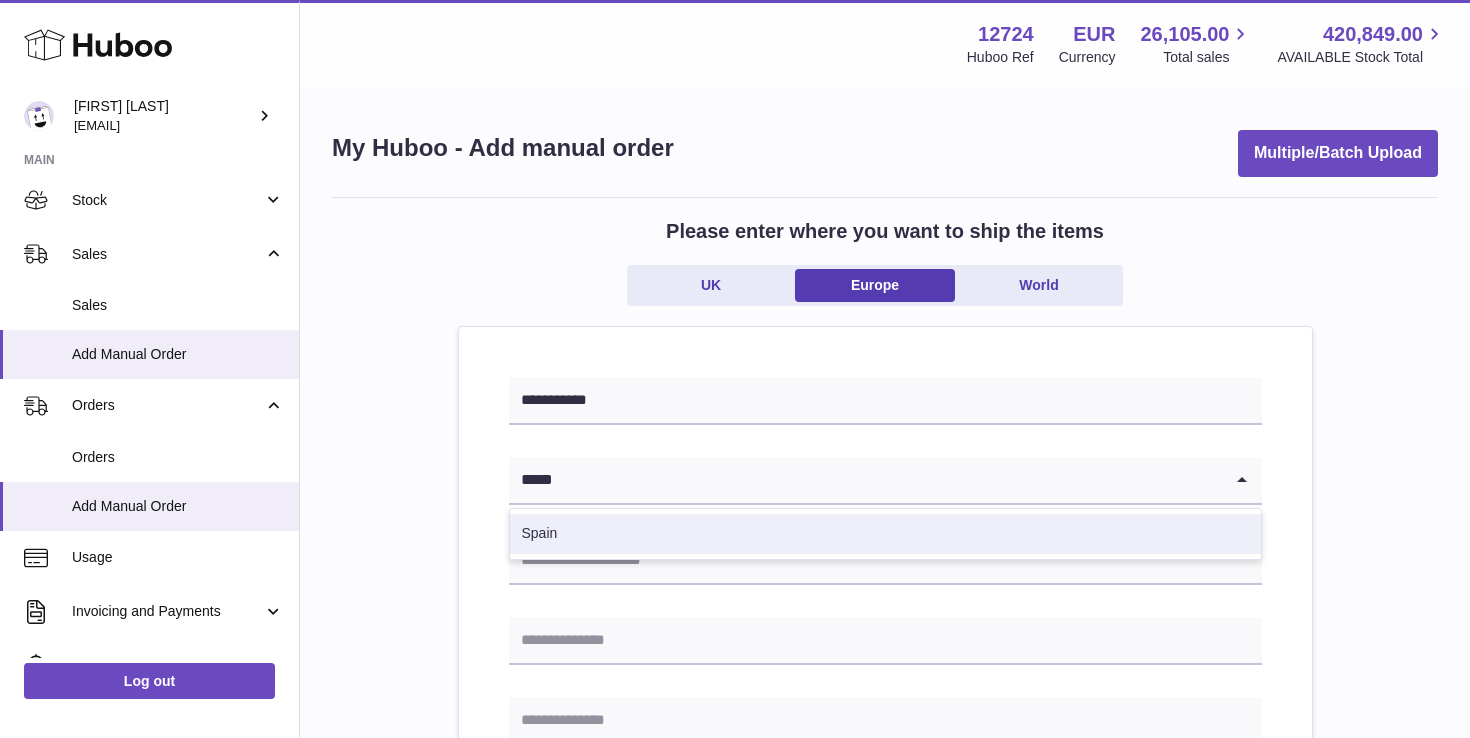type on "*****" 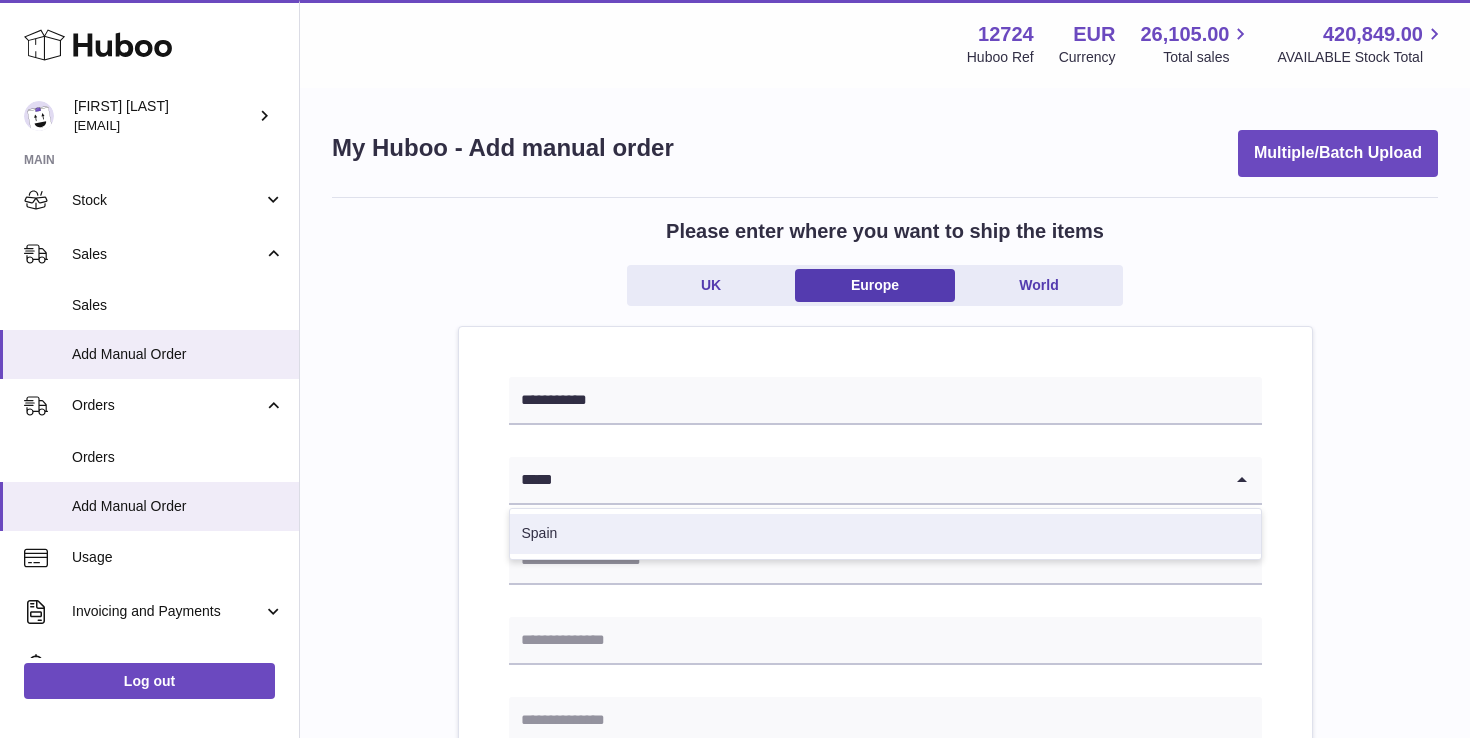 type 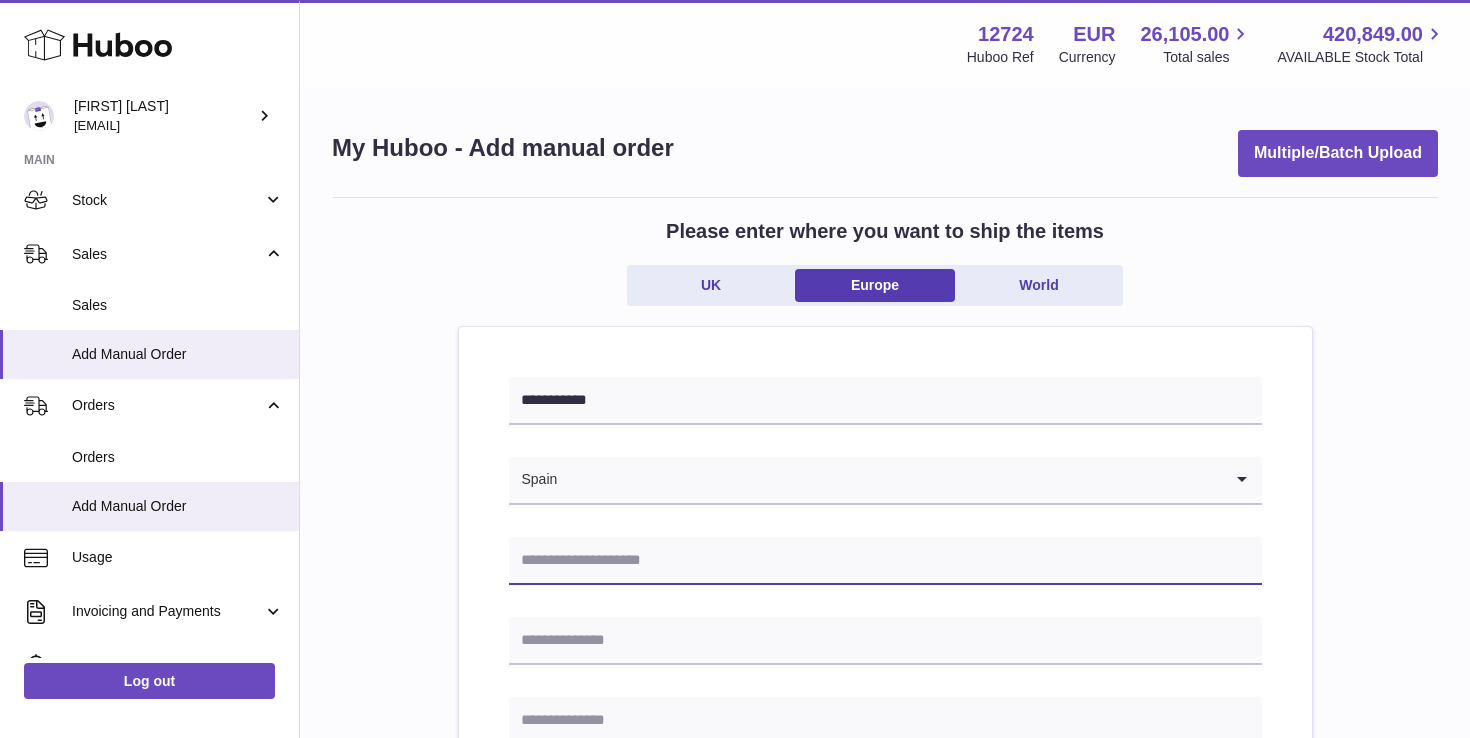 click at bounding box center (885, 561) 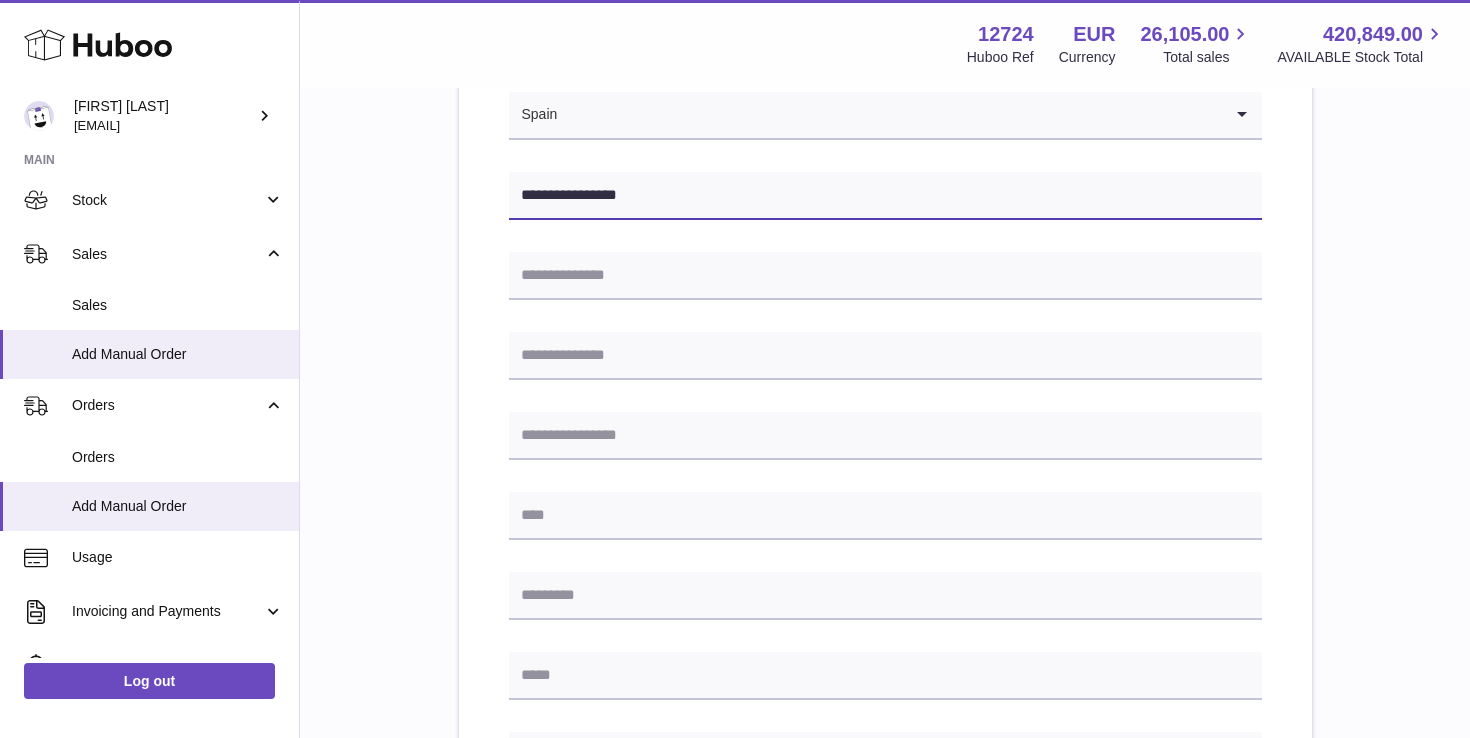 scroll, scrollTop: 388, scrollLeft: 0, axis: vertical 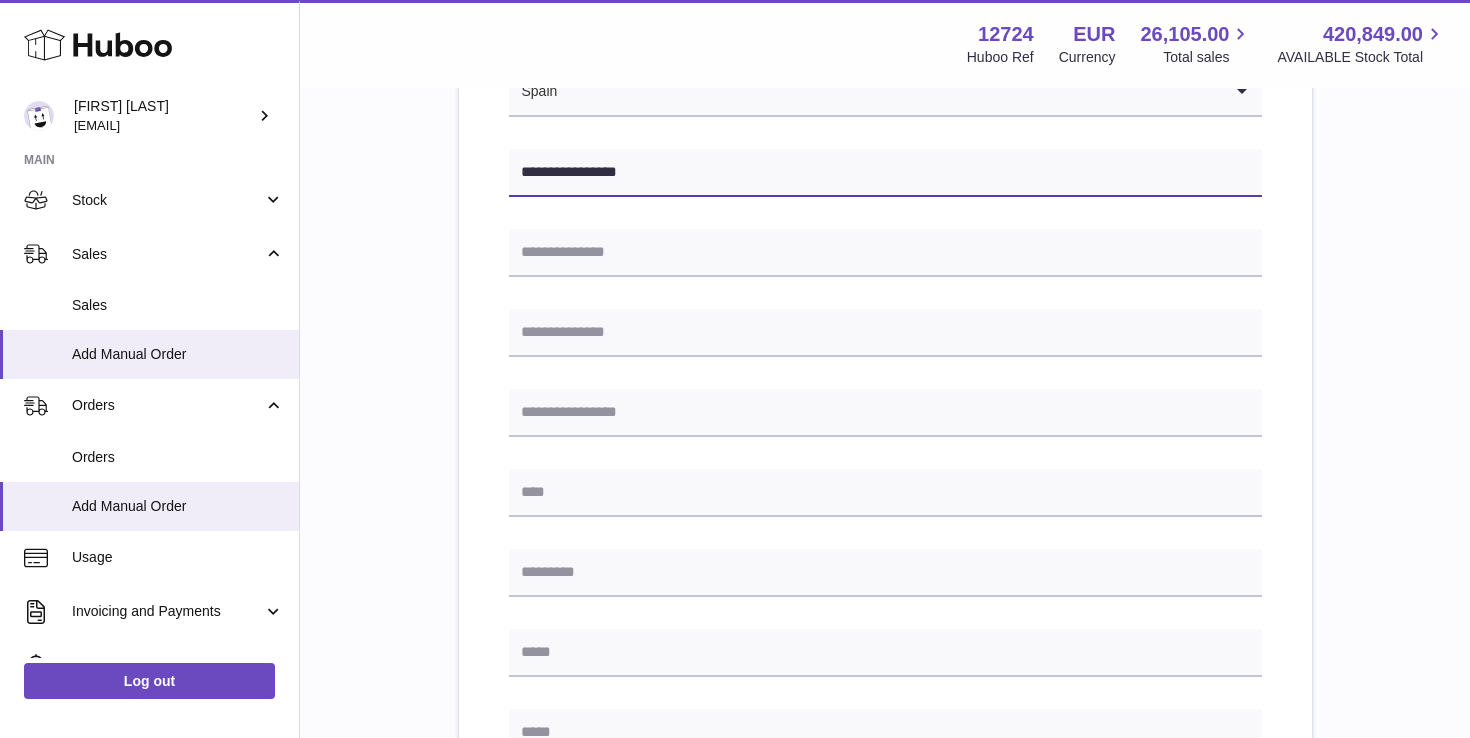 type on "**********" 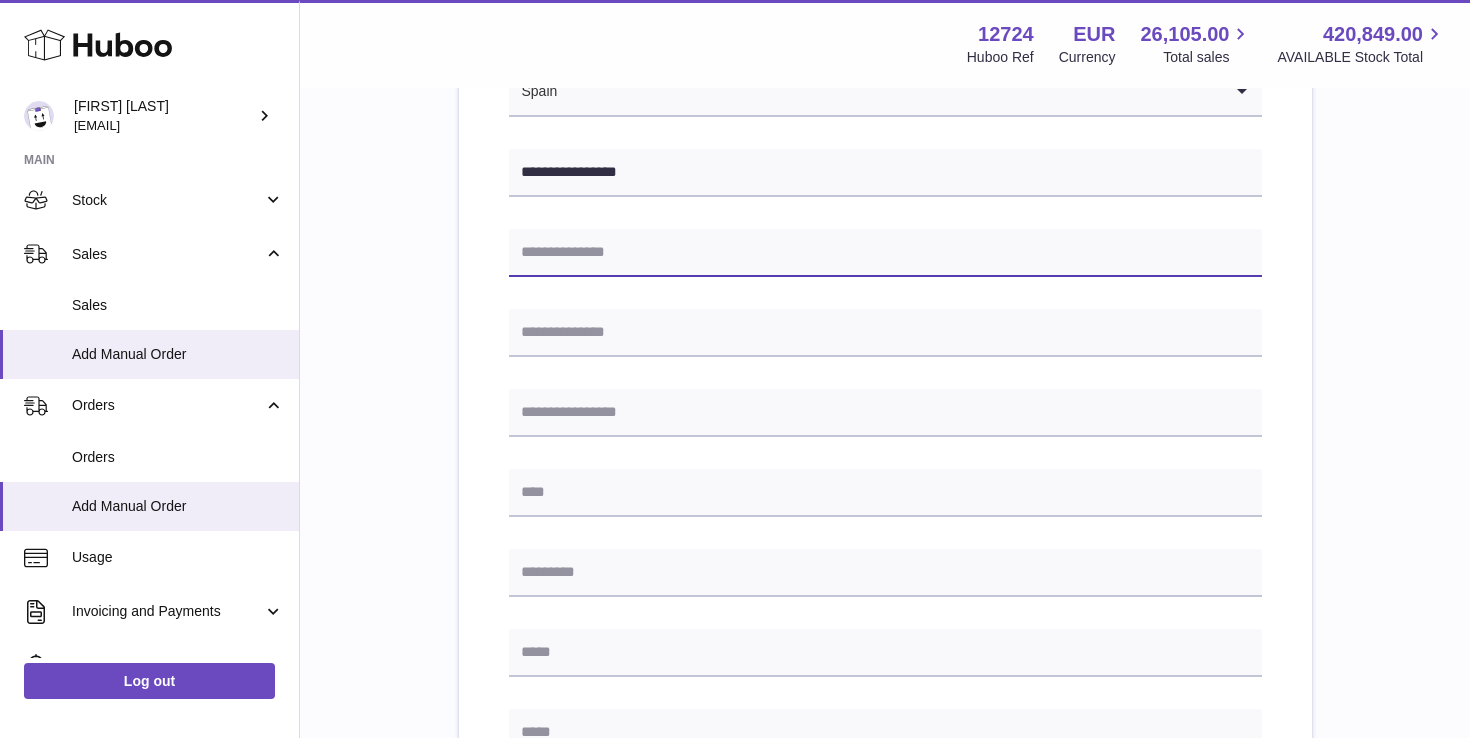 click at bounding box center [885, 253] 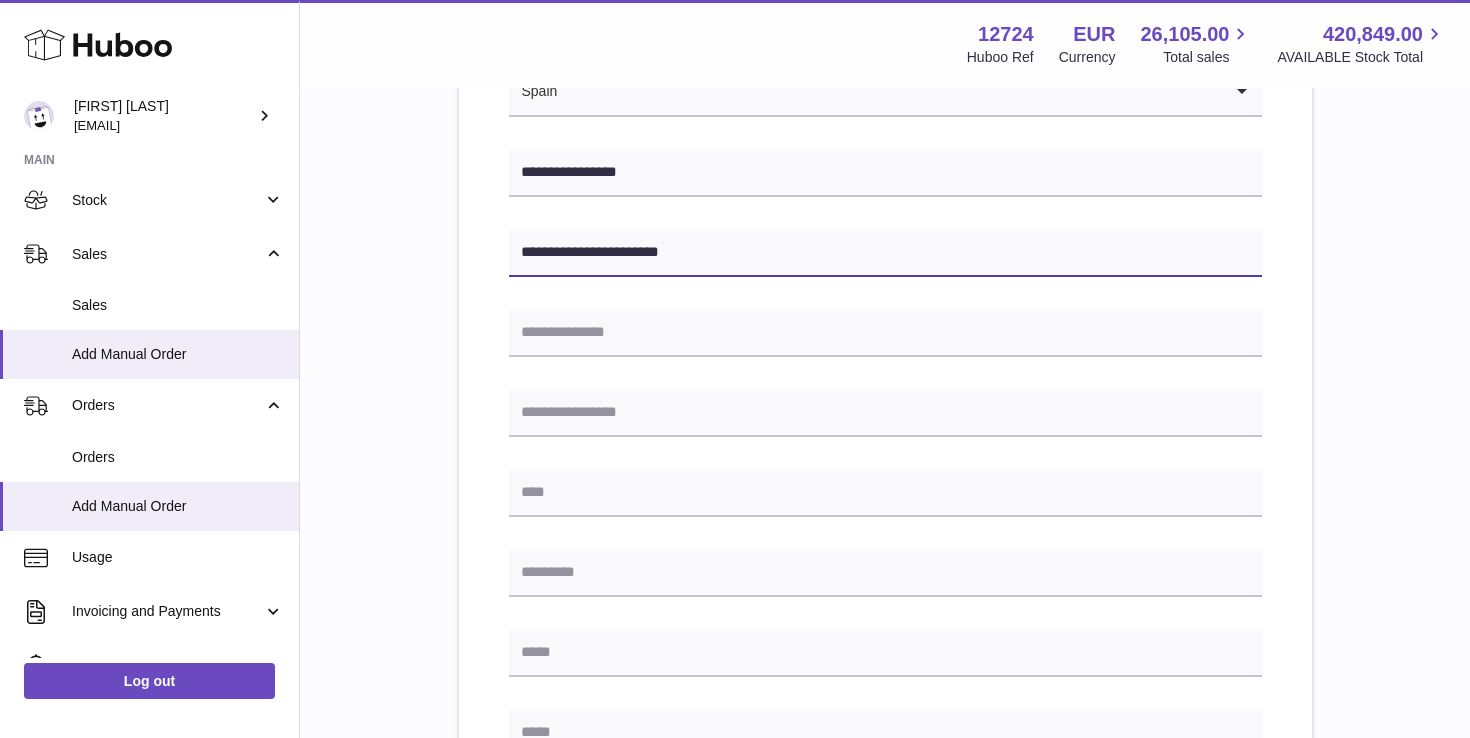 type on "**********" 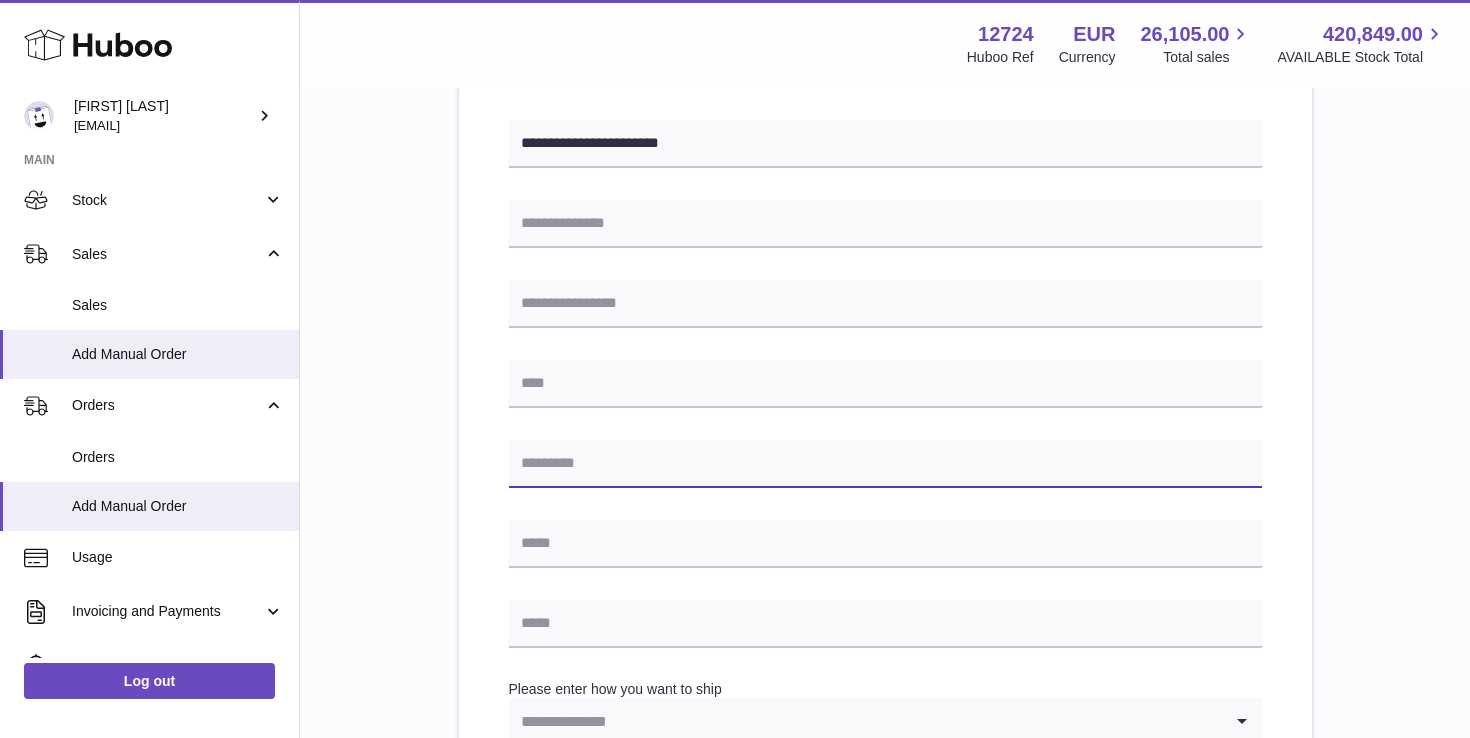 click at bounding box center (885, 464) 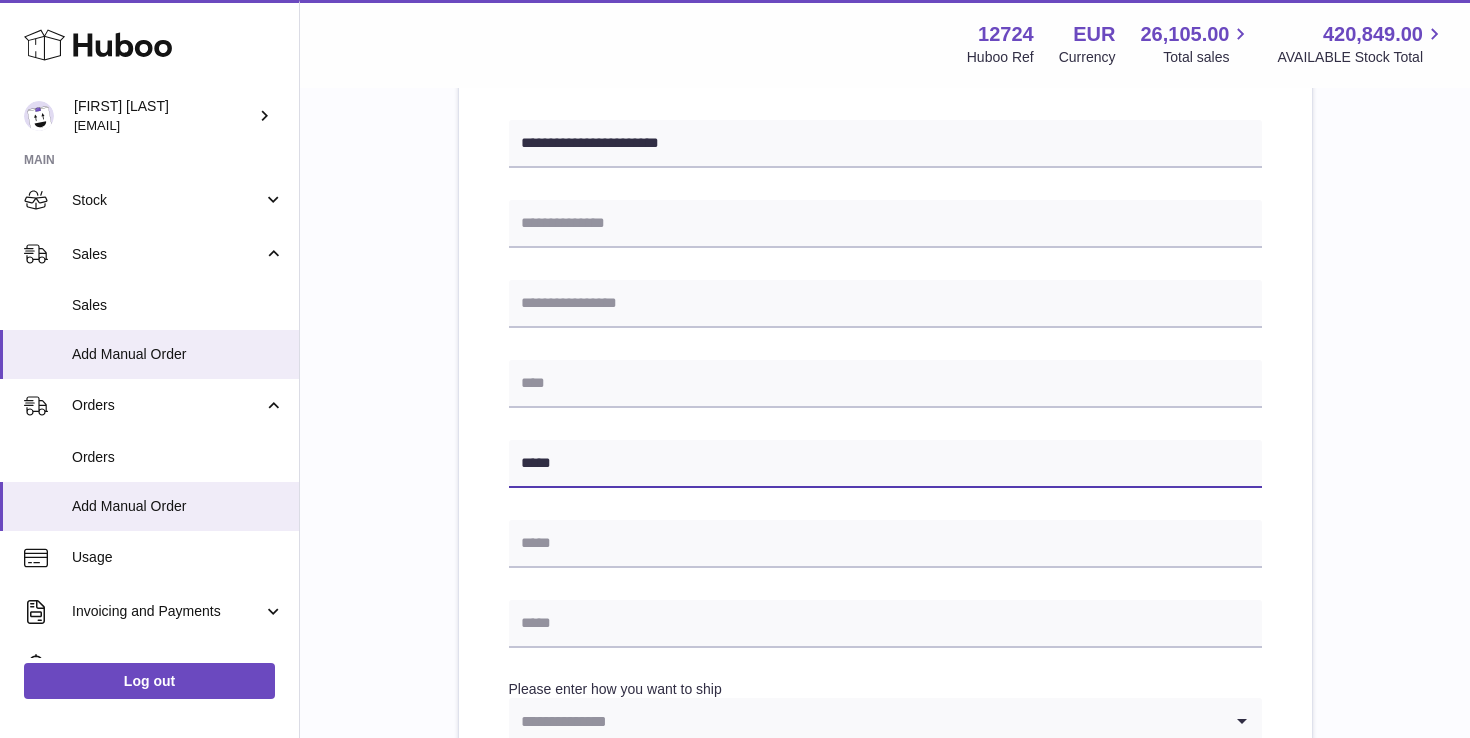 type on "*****" 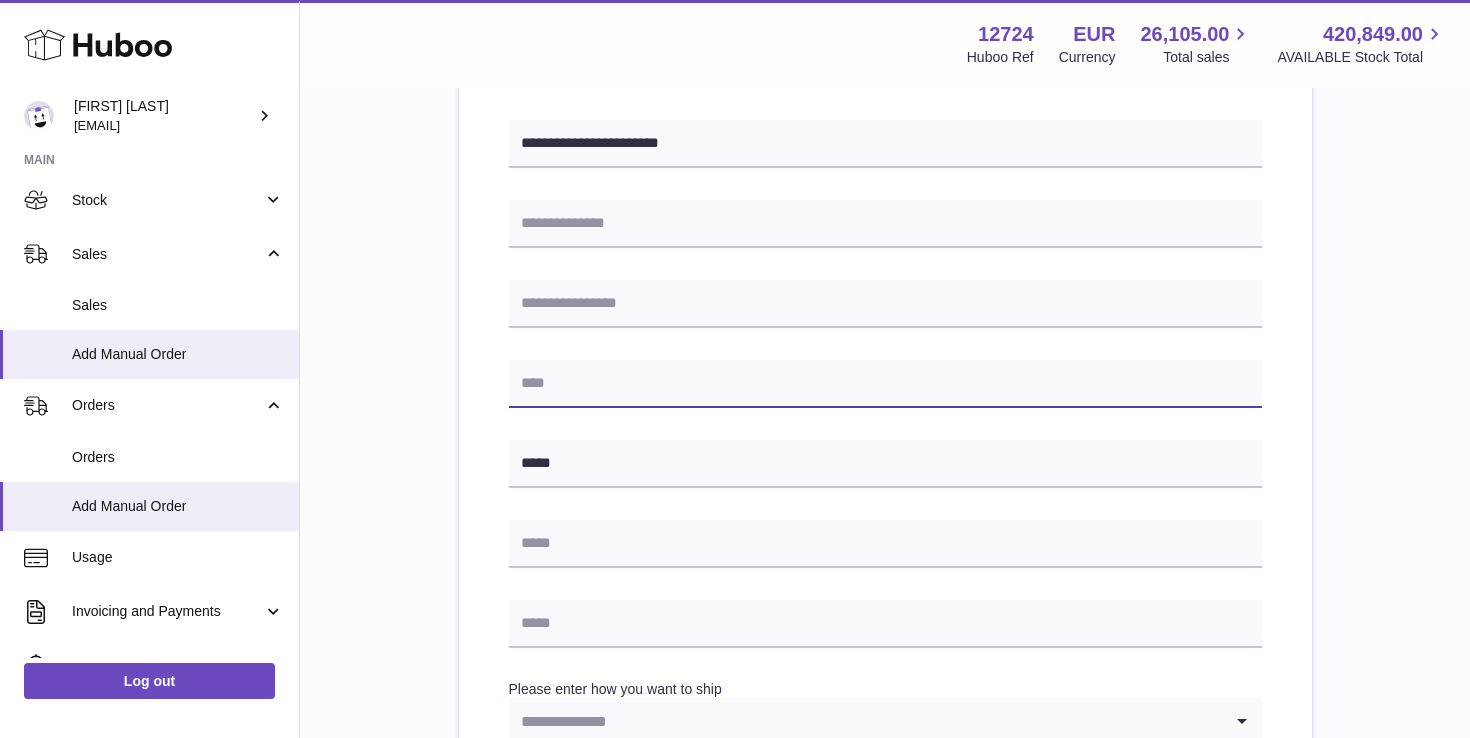 click at bounding box center [885, 384] 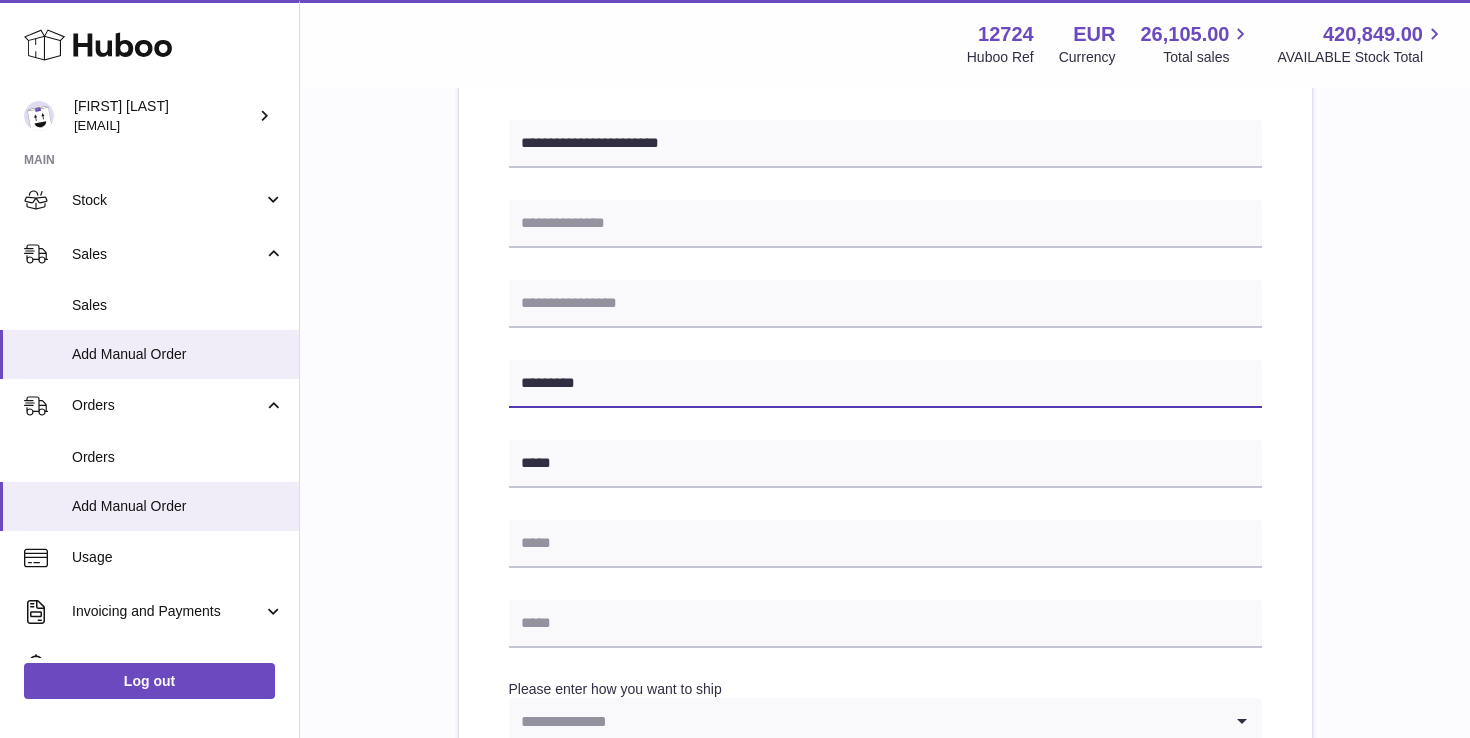 type on "*********" 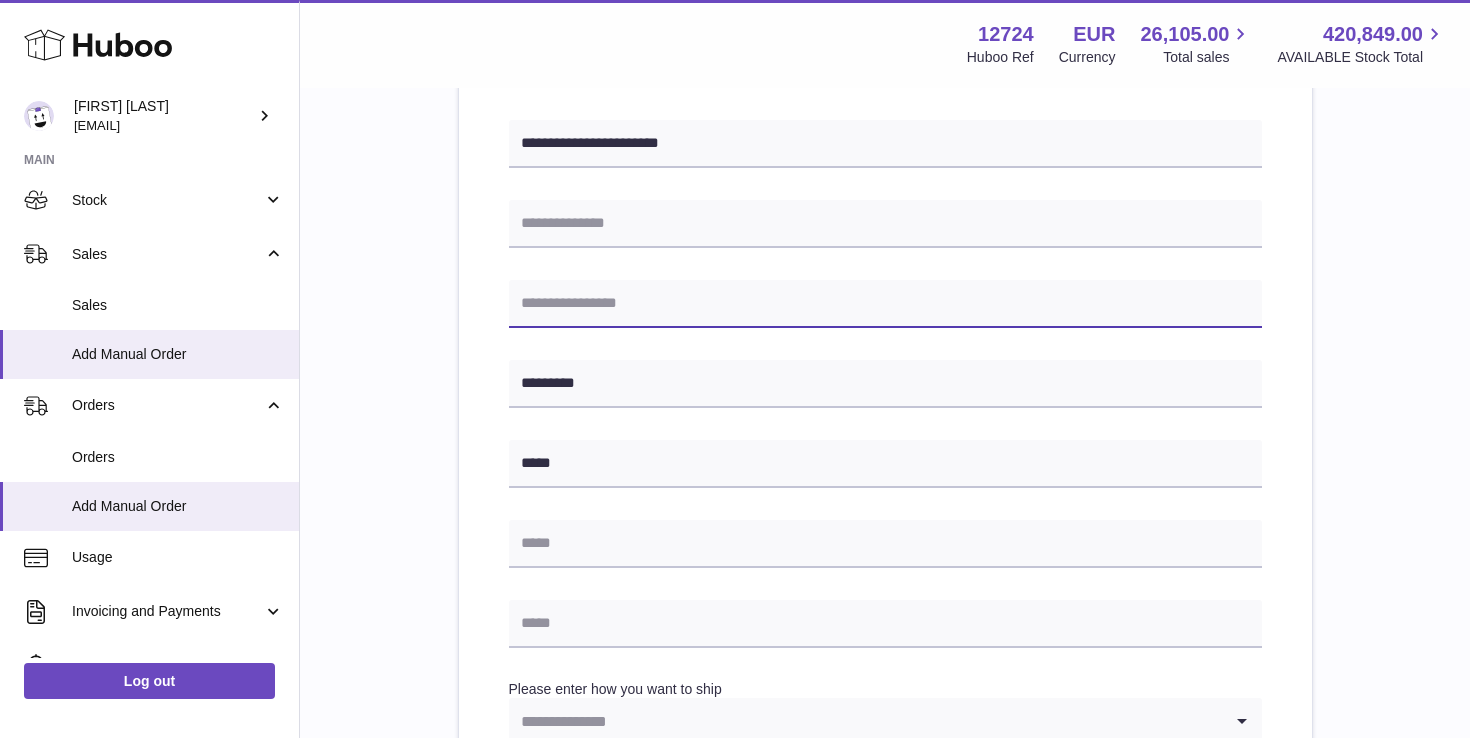 click at bounding box center [885, 304] 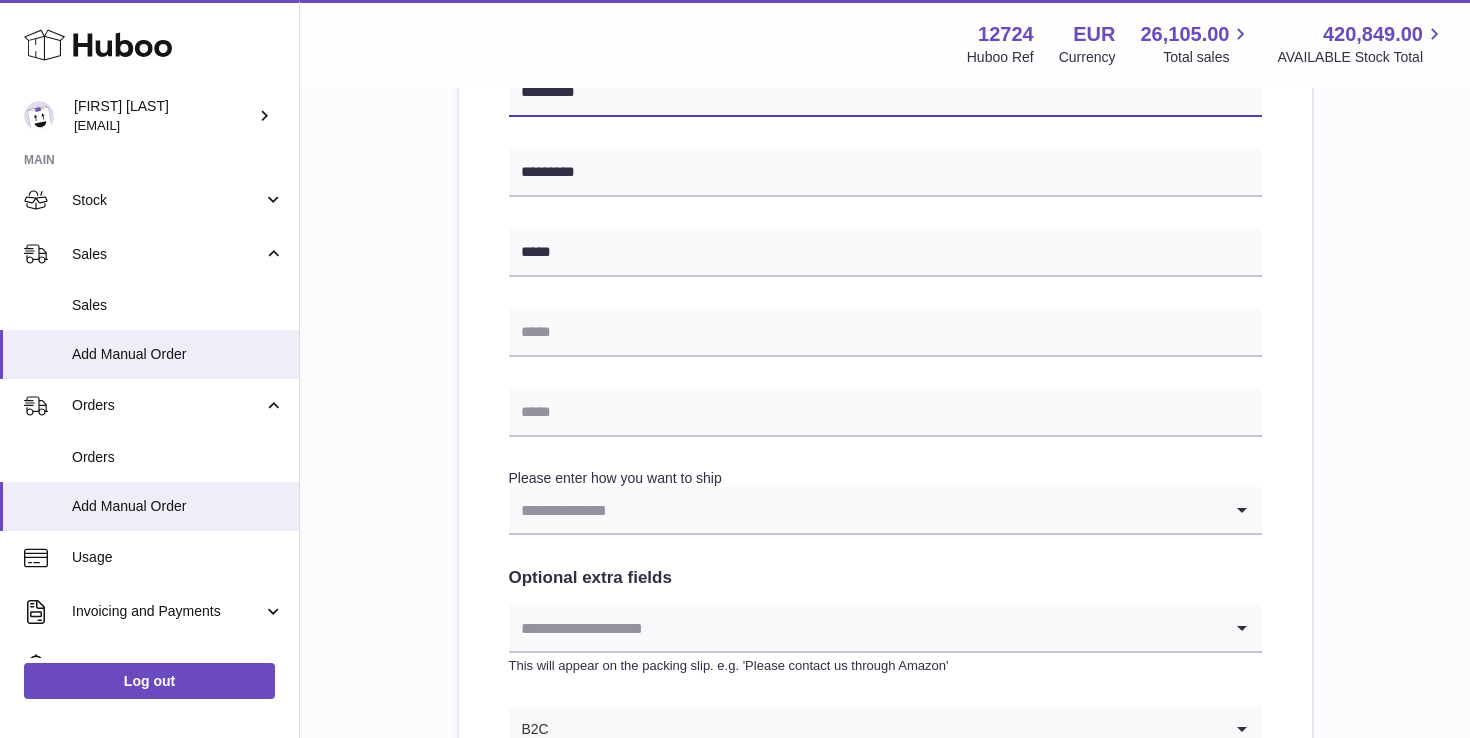 scroll, scrollTop: 722, scrollLeft: 0, axis: vertical 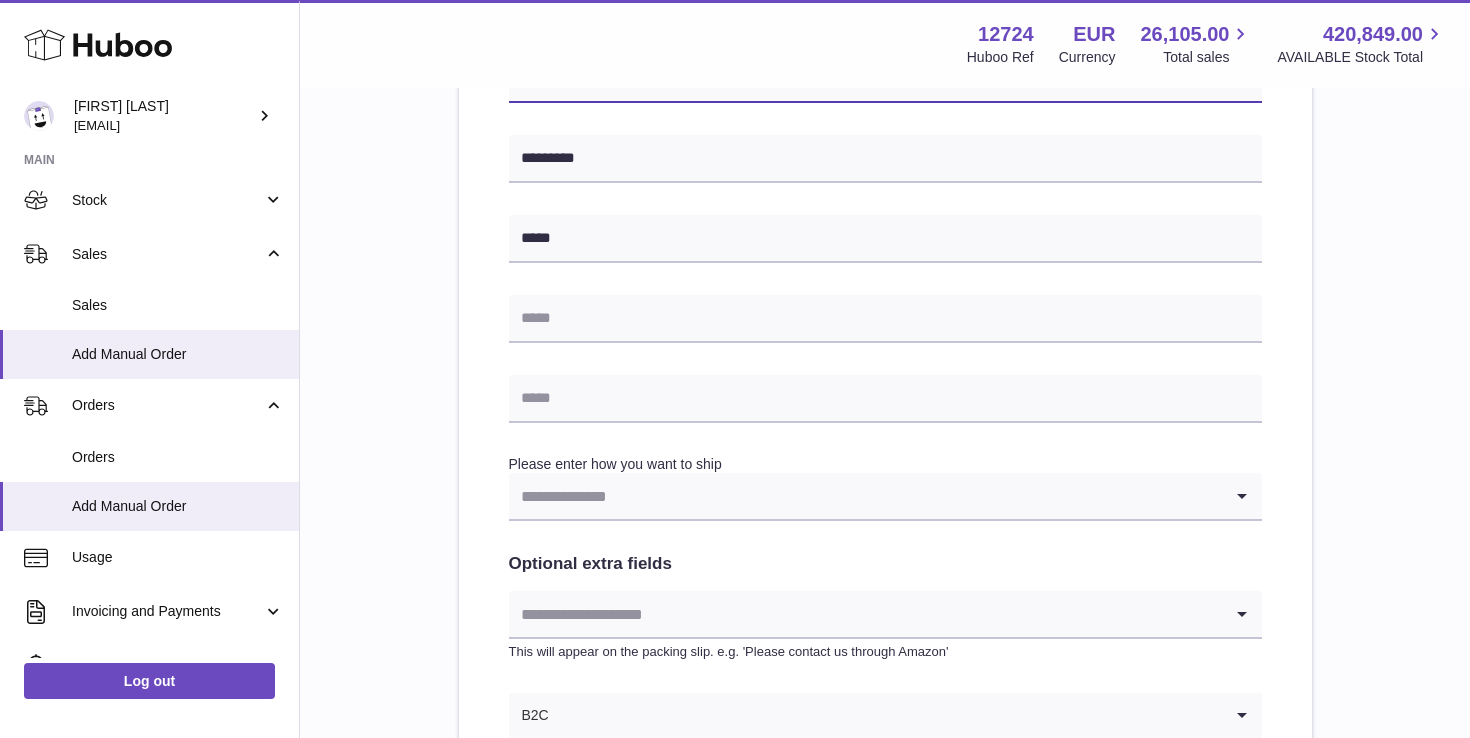 type on "*********" 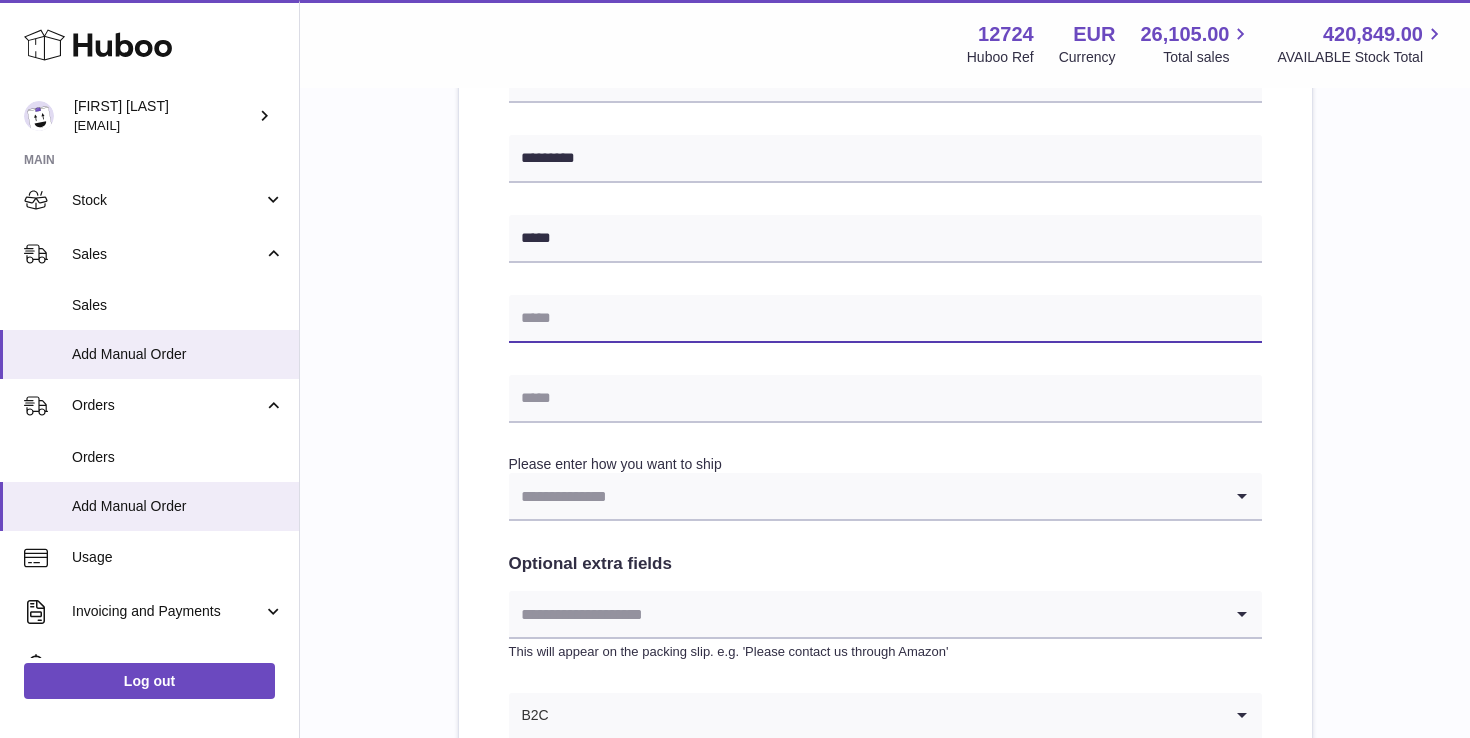 click at bounding box center [885, 319] 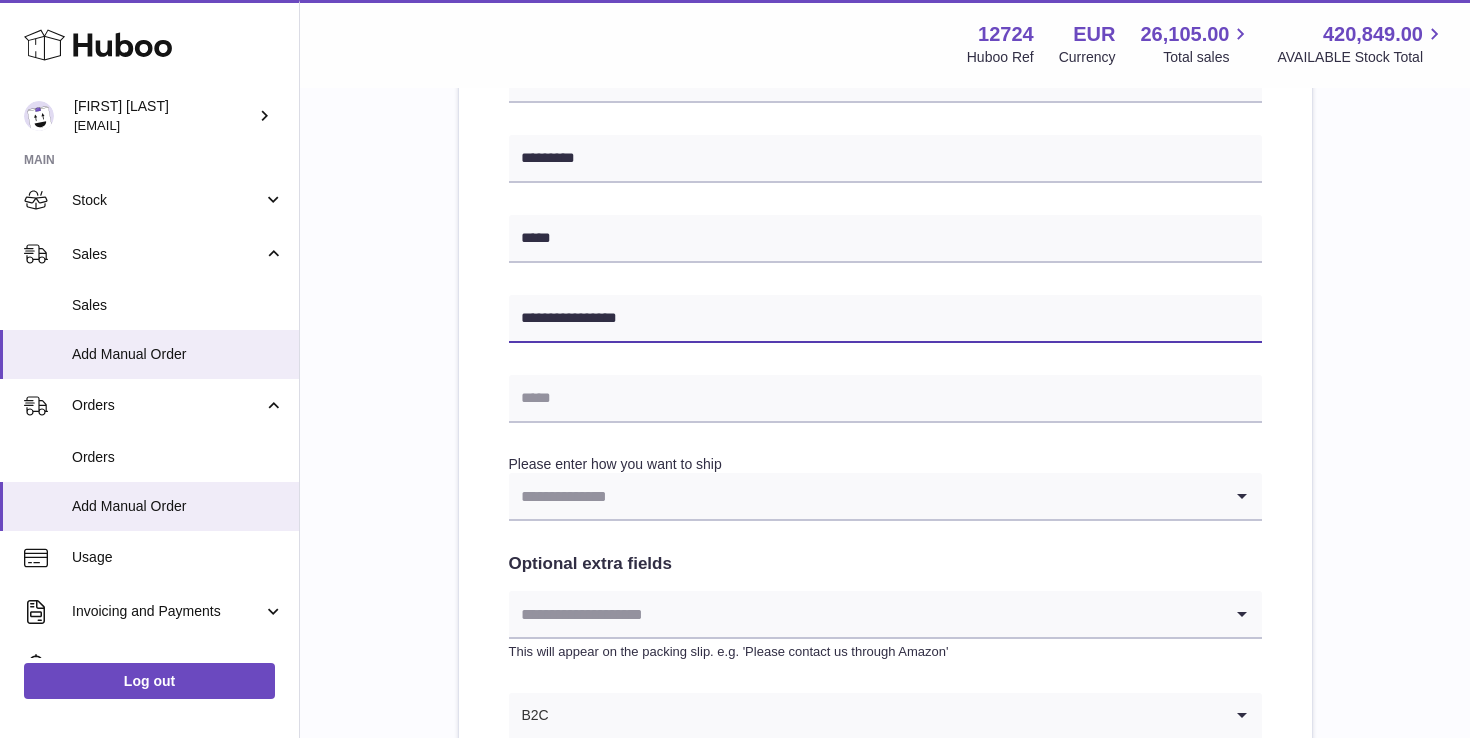type on "**********" 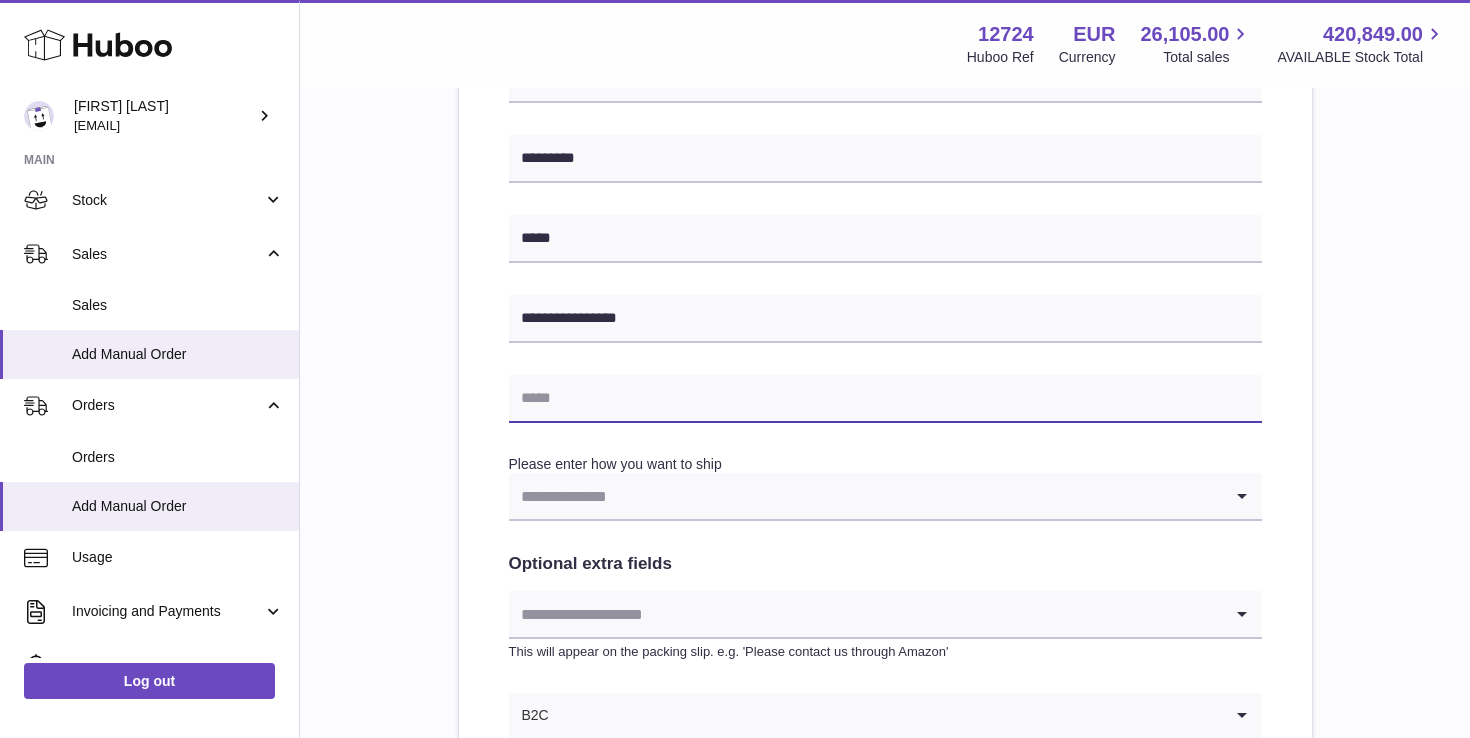click at bounding box center (885, 399) 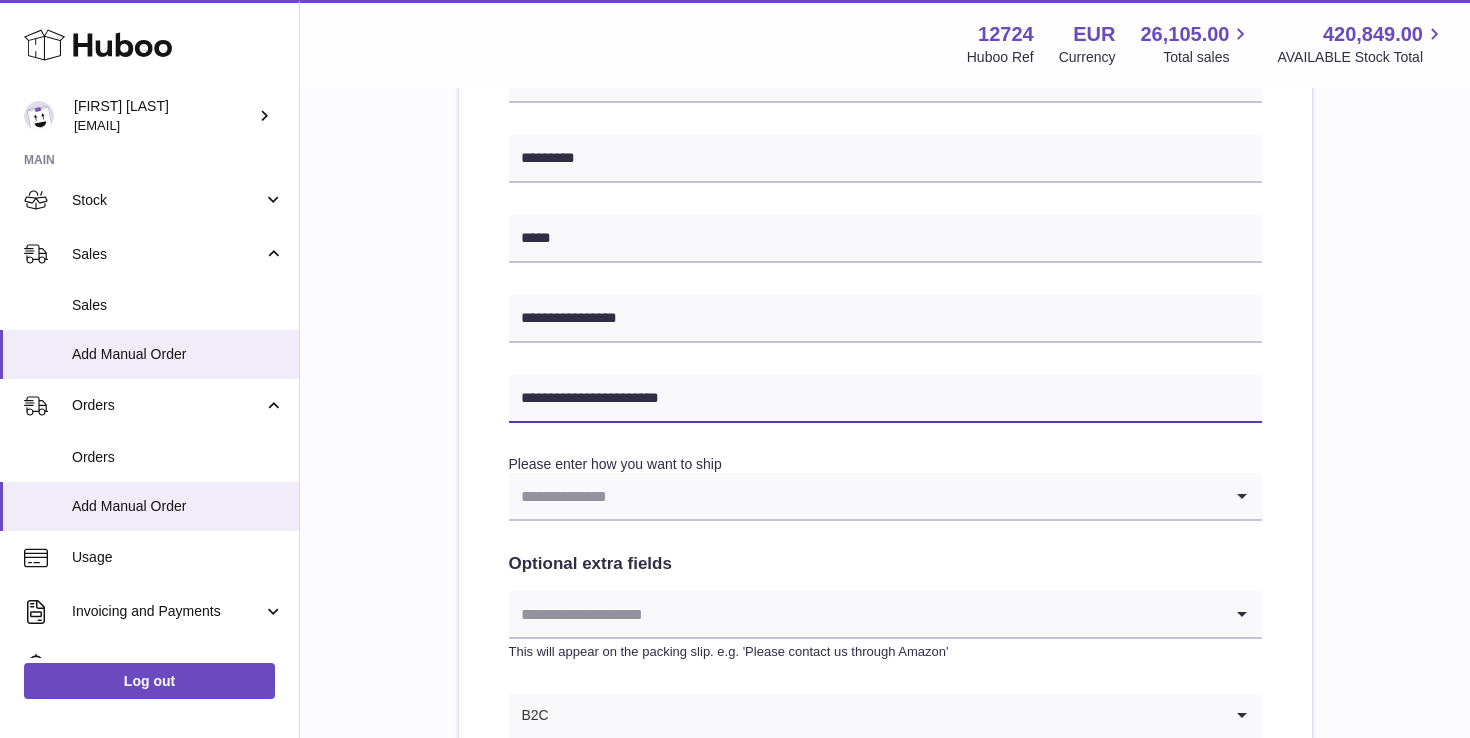 type on "**********" 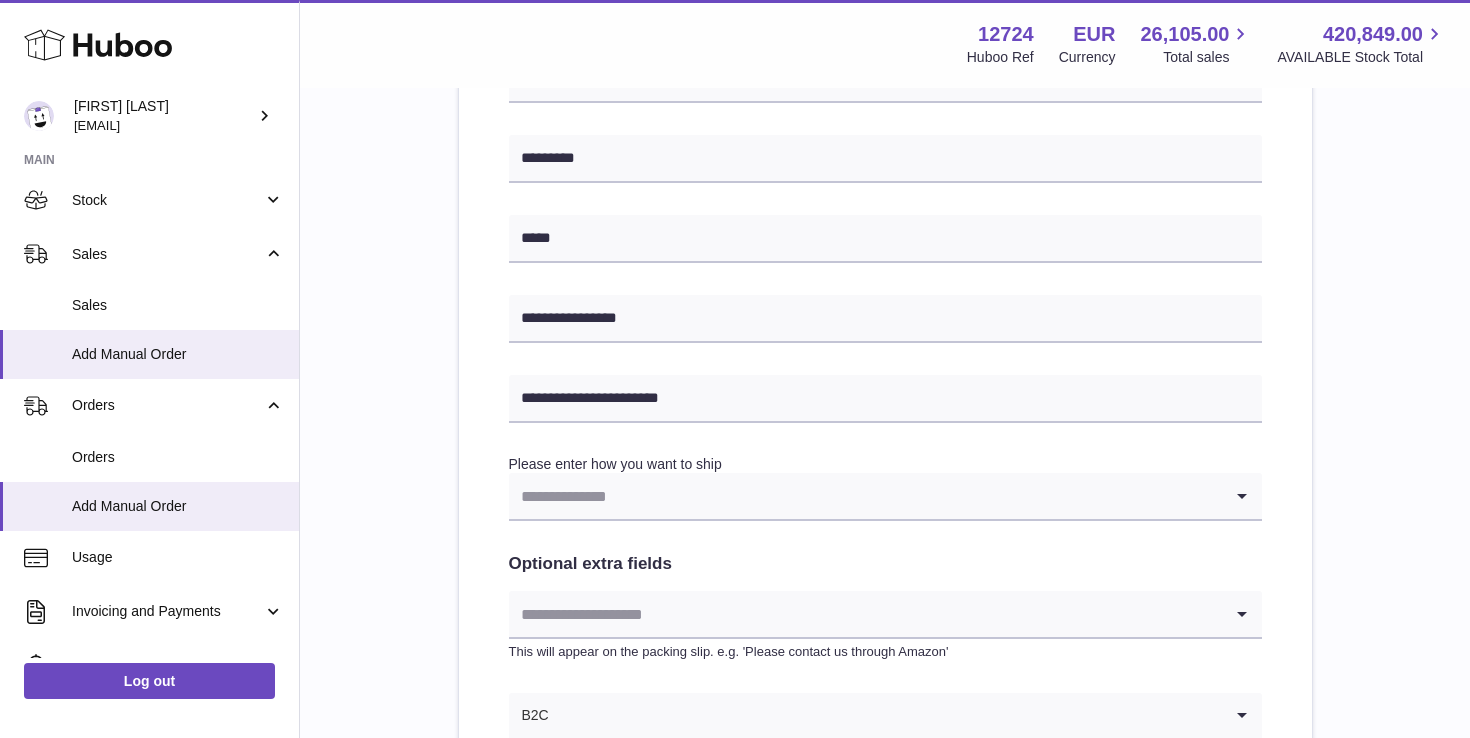 click at bounding box center (865, 496) 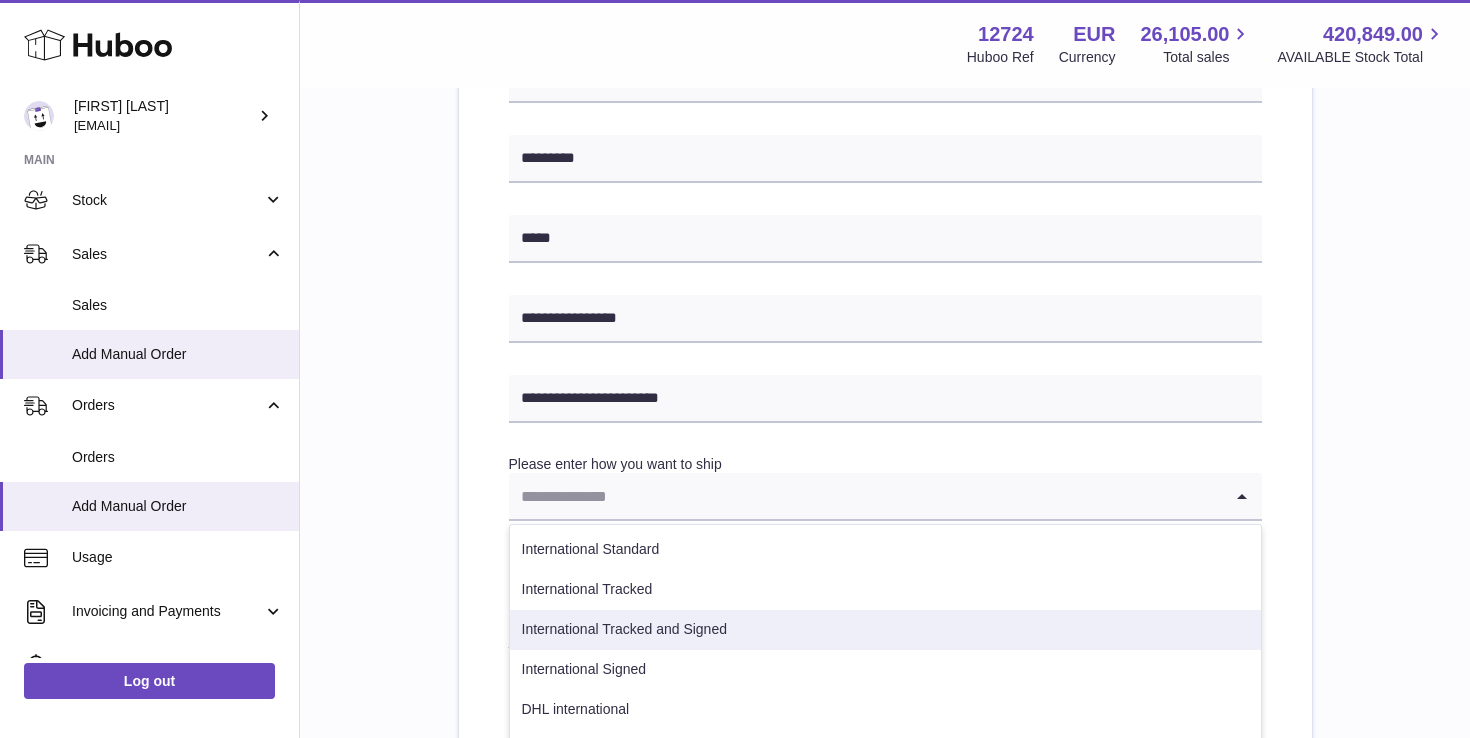 click on "International Tracked and Signed" at bounding box center (885, 630) 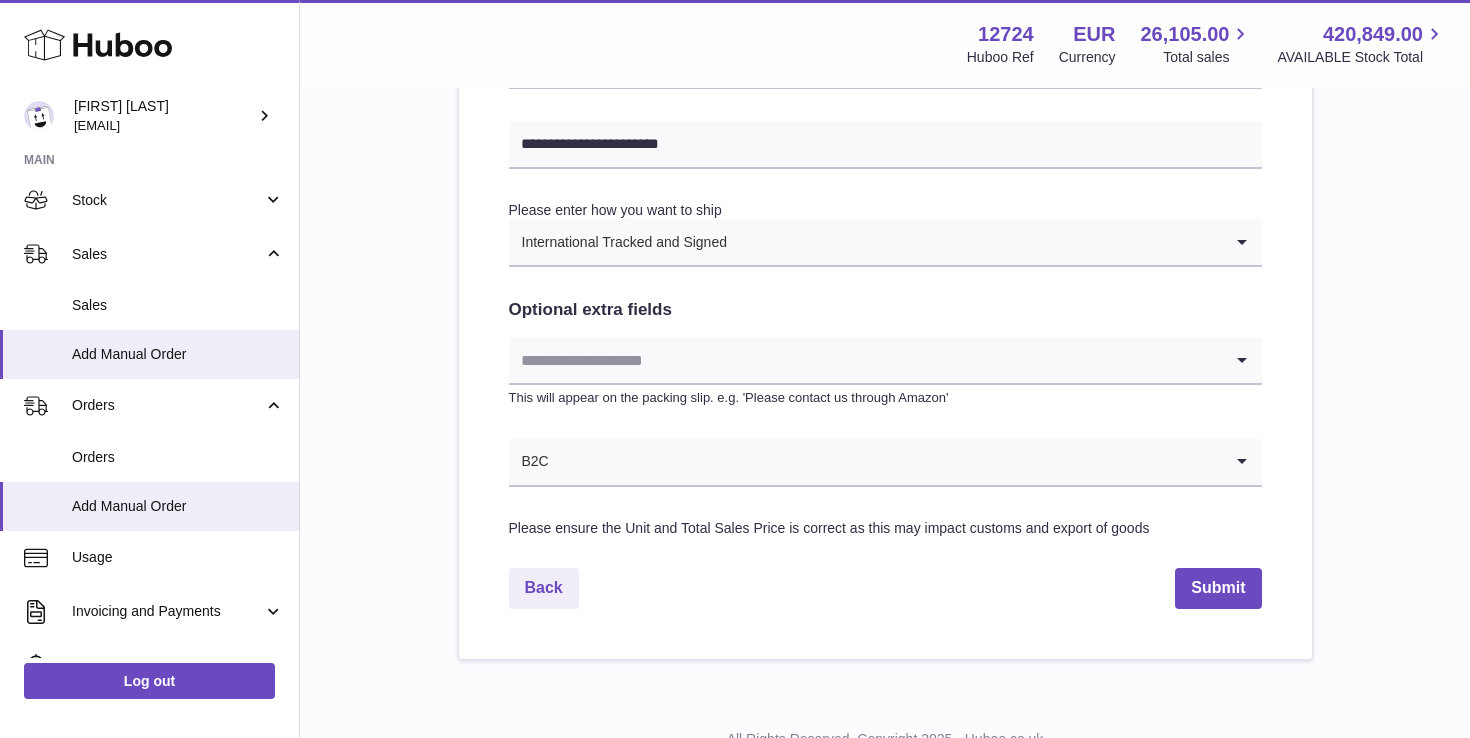 scroll, scrollTop: 1055, scrollLeft: 0, axis: vertical 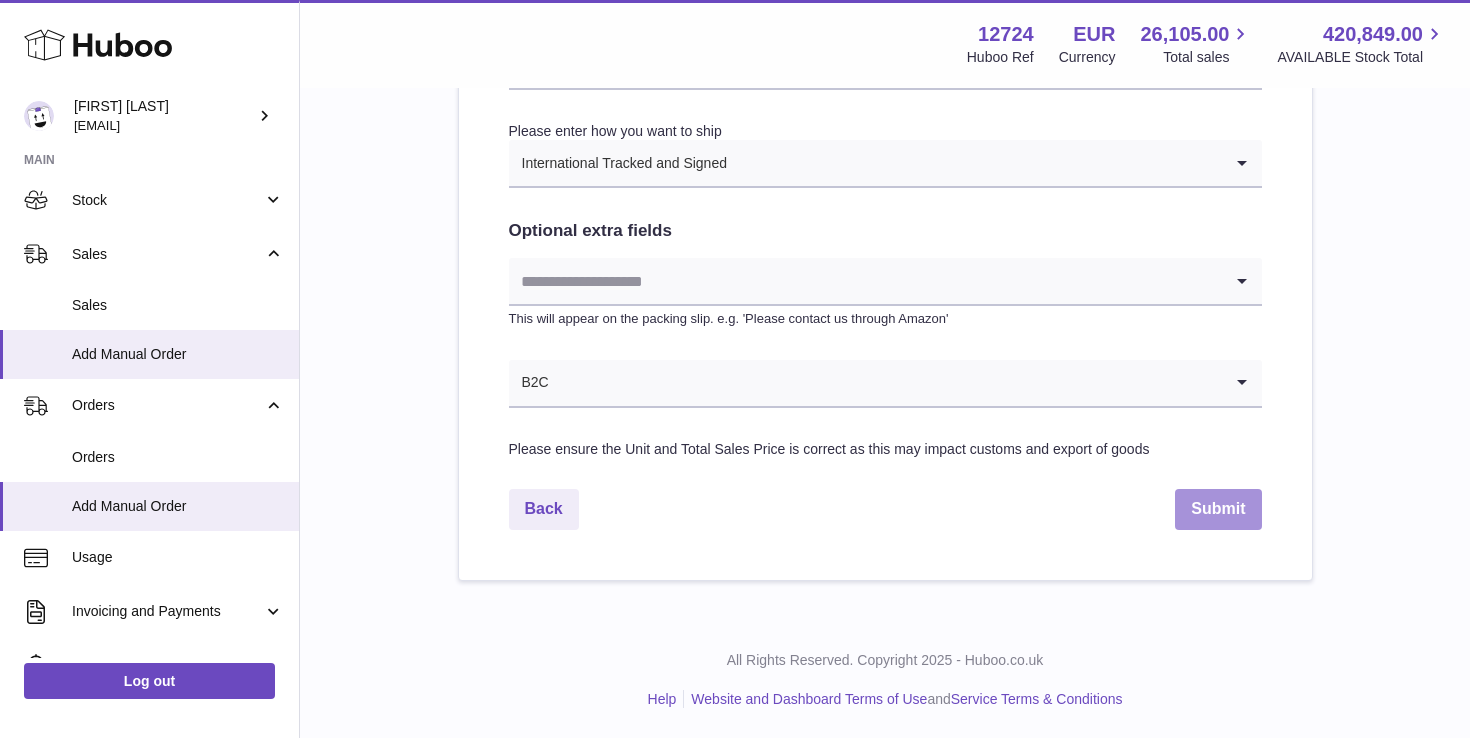 click on "Submit" at bounding box center (1218, 509) 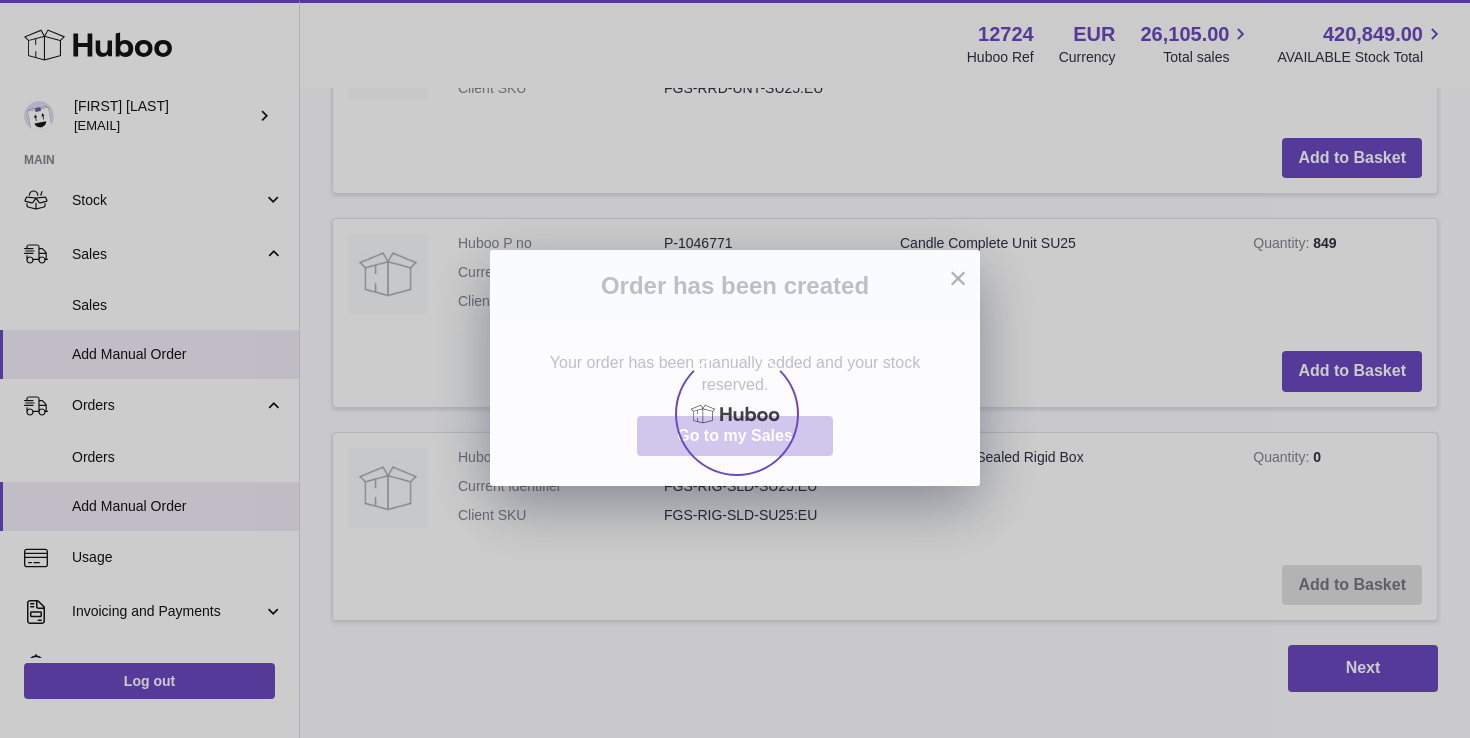scroll, scrollTop: 0, scrollLeft: 0, axis: both 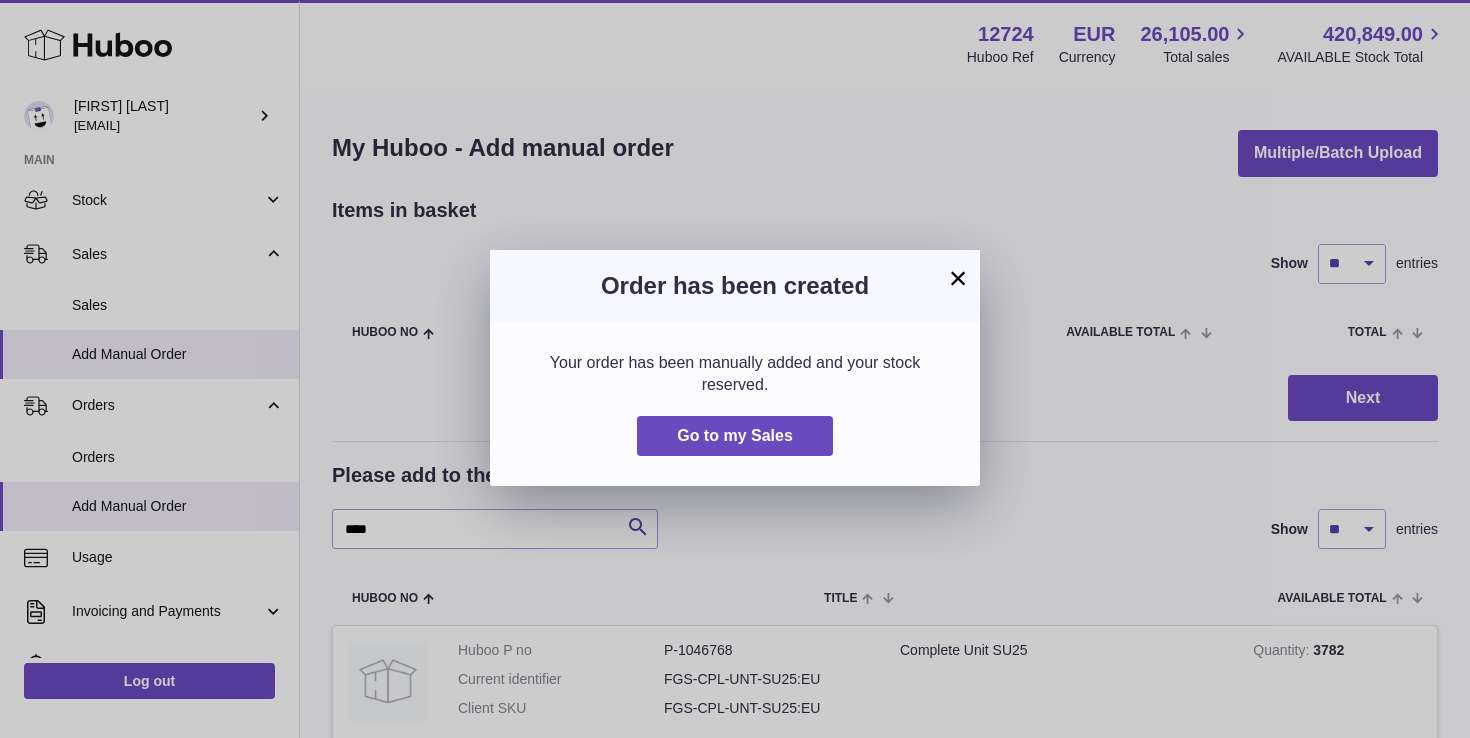 click on "×" at bounding box center [958, 278] 